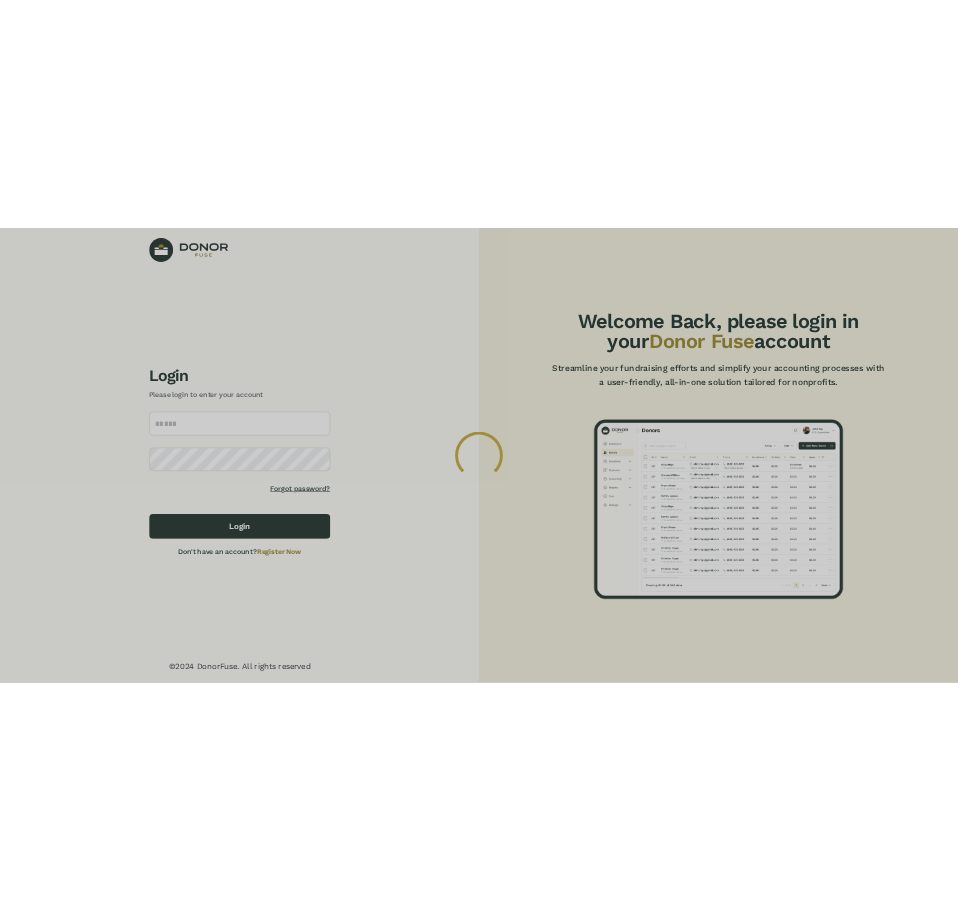 scroll, scrollTop: 0, scrollLeft: 0, axis: both 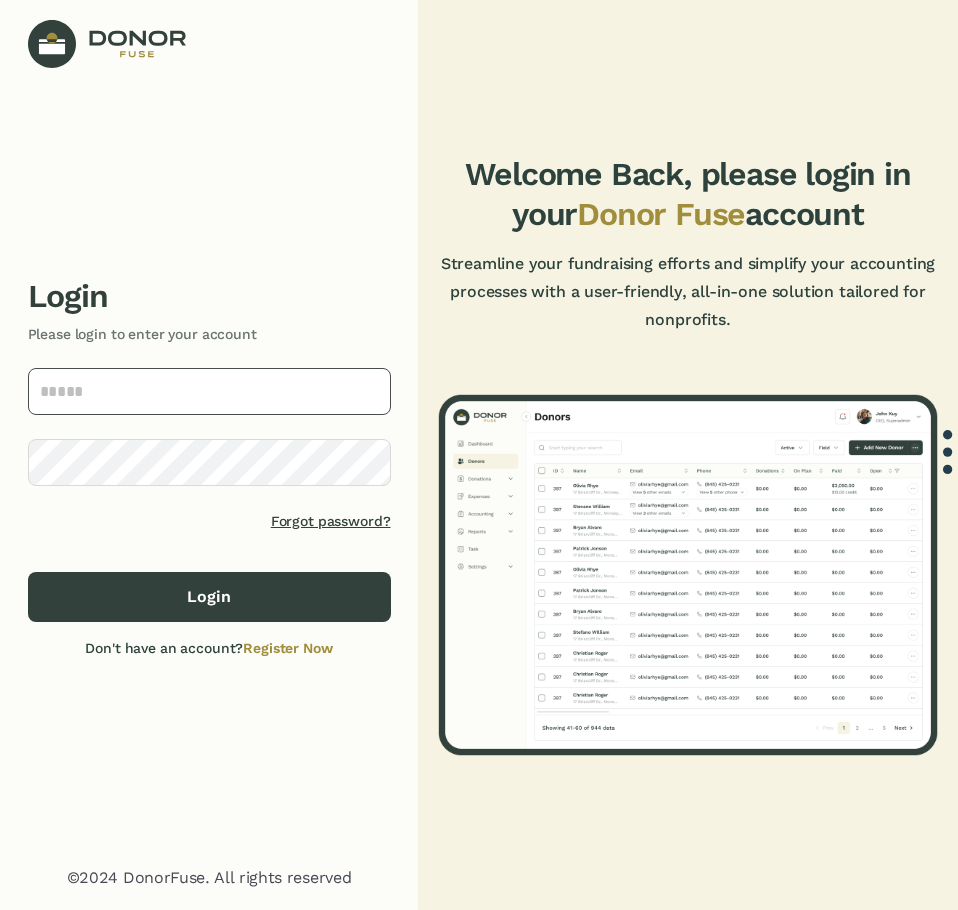 type on "**********" 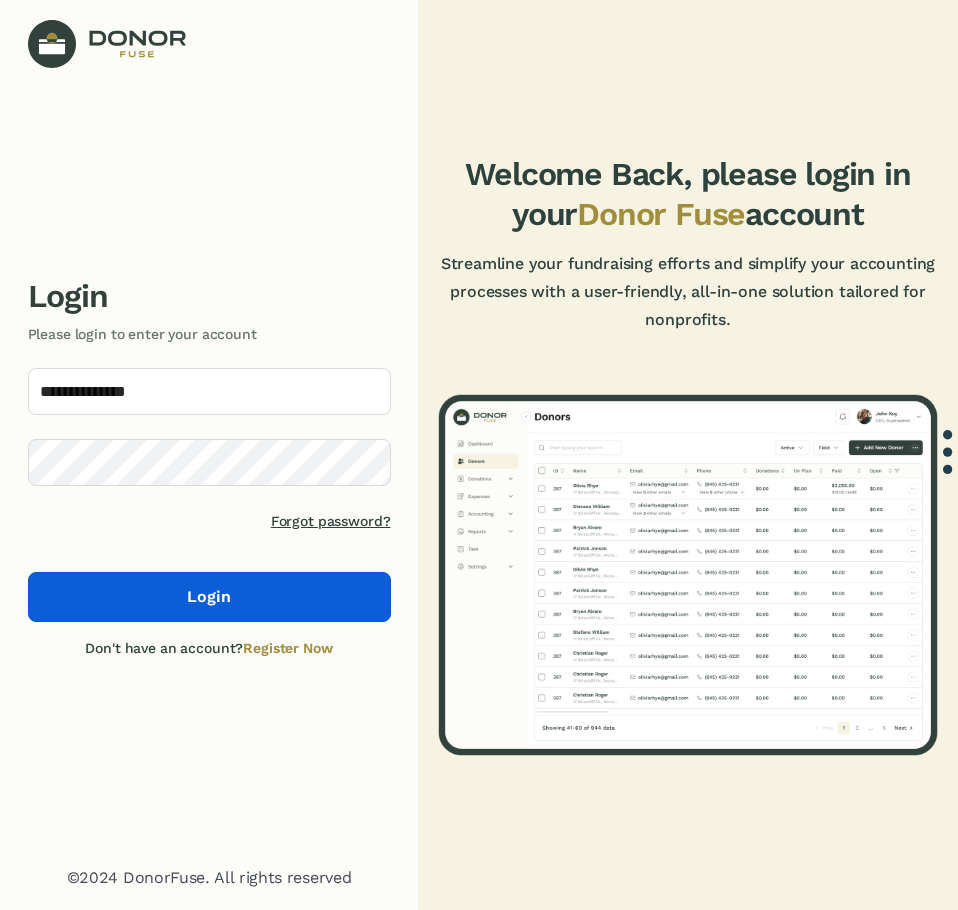 click on "Login" 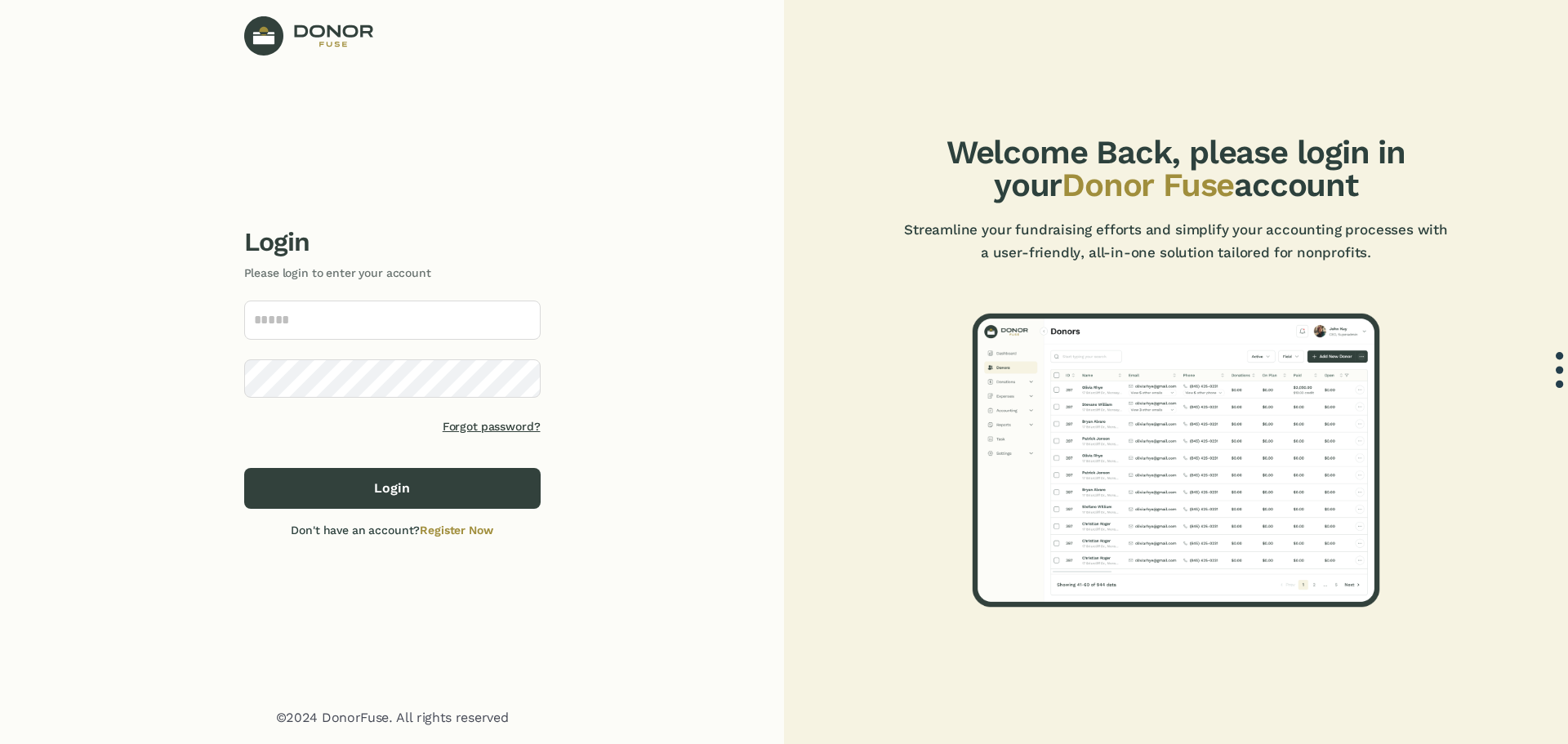 scroll, scrollTop: 0, scrollLeft: 0, axis: both 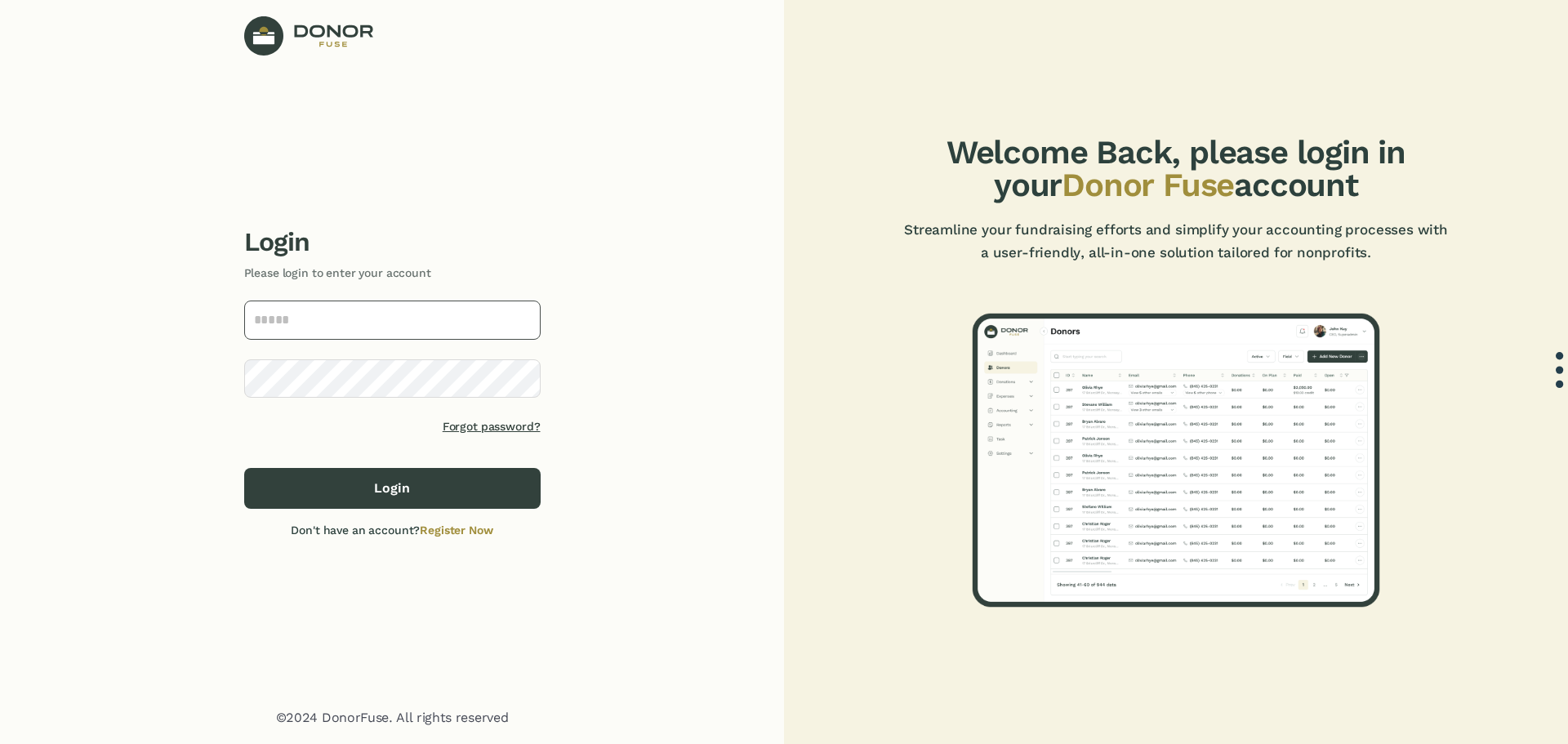 type on "**********" 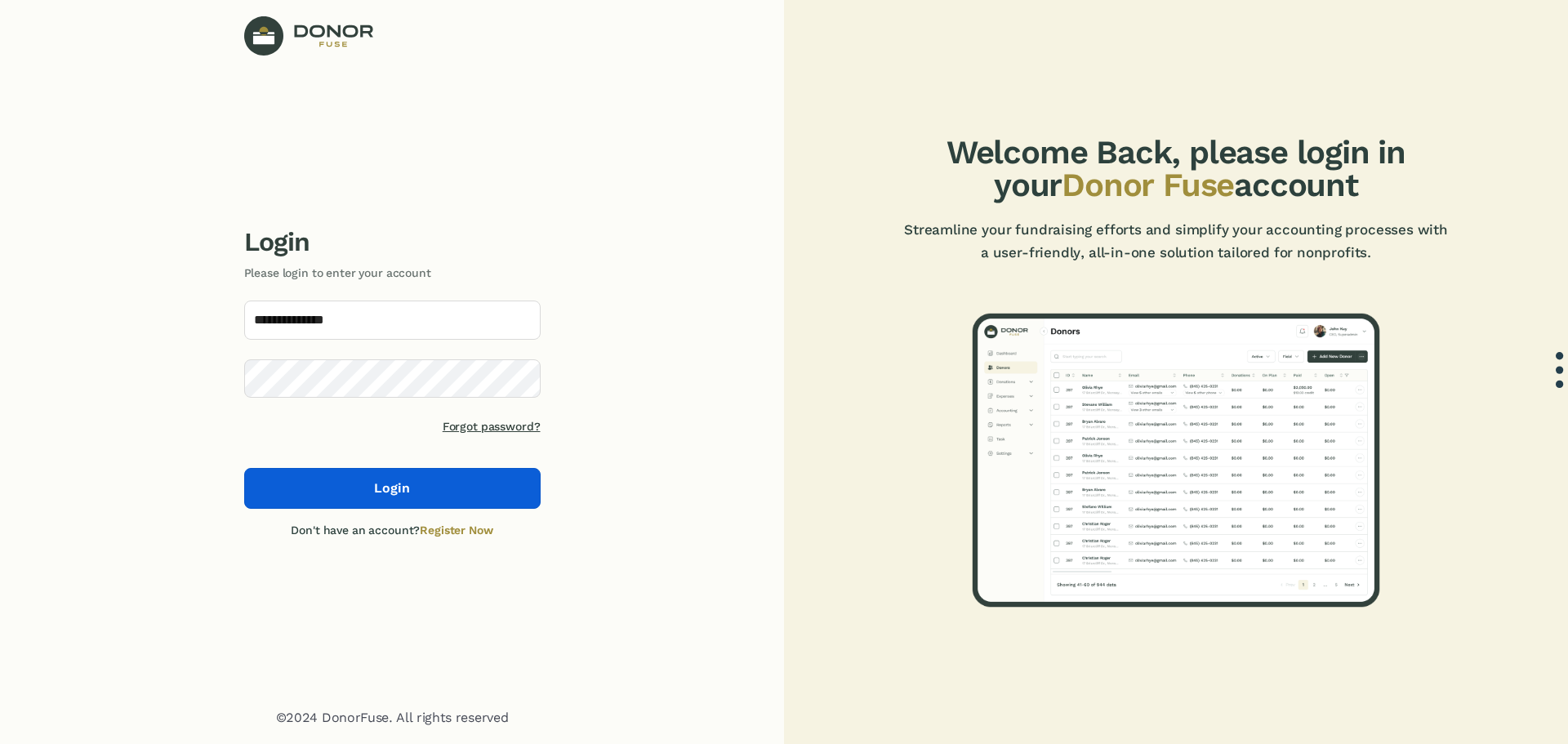 click on "Login" 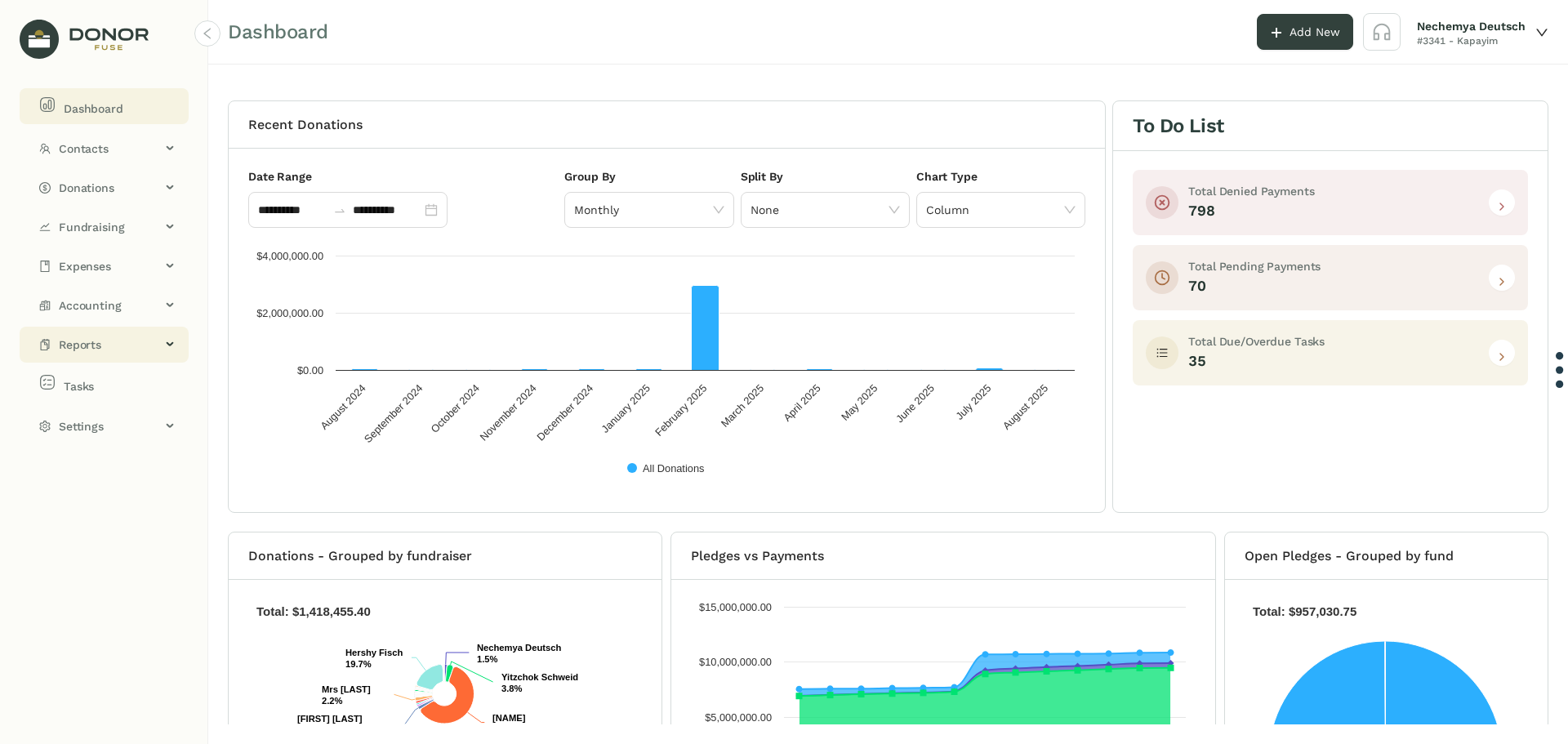 click on "Reports" 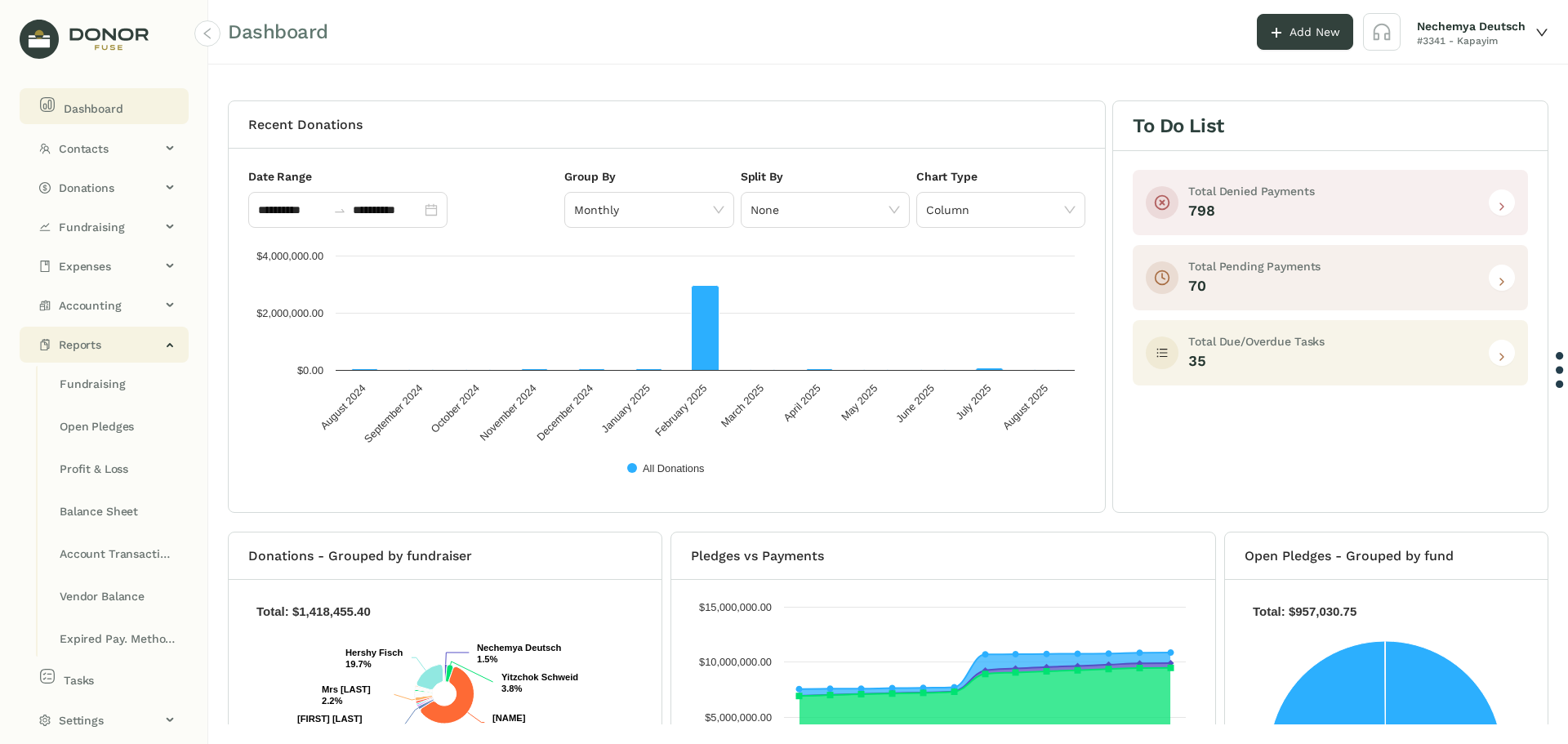 click on "Reports" 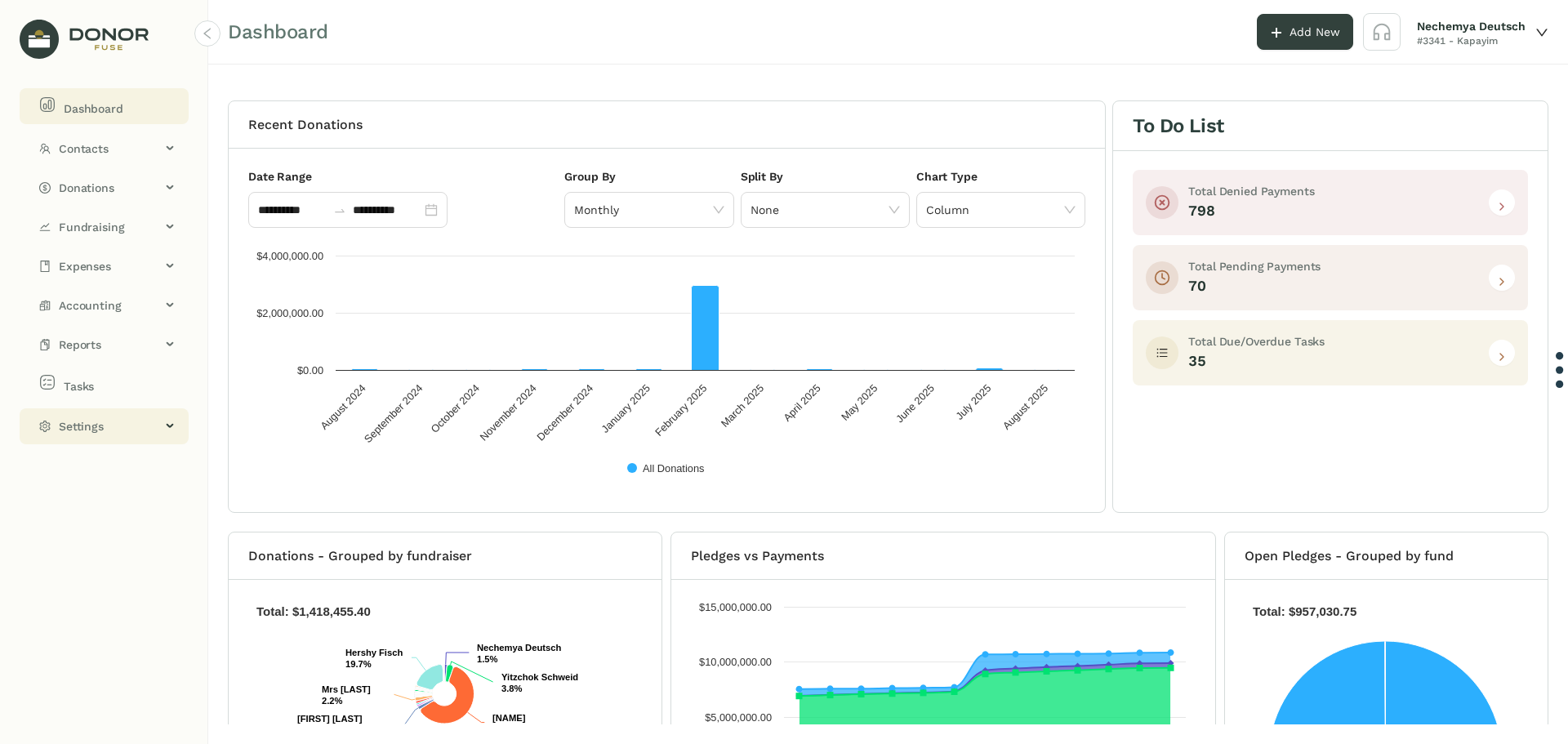click on "Settings" 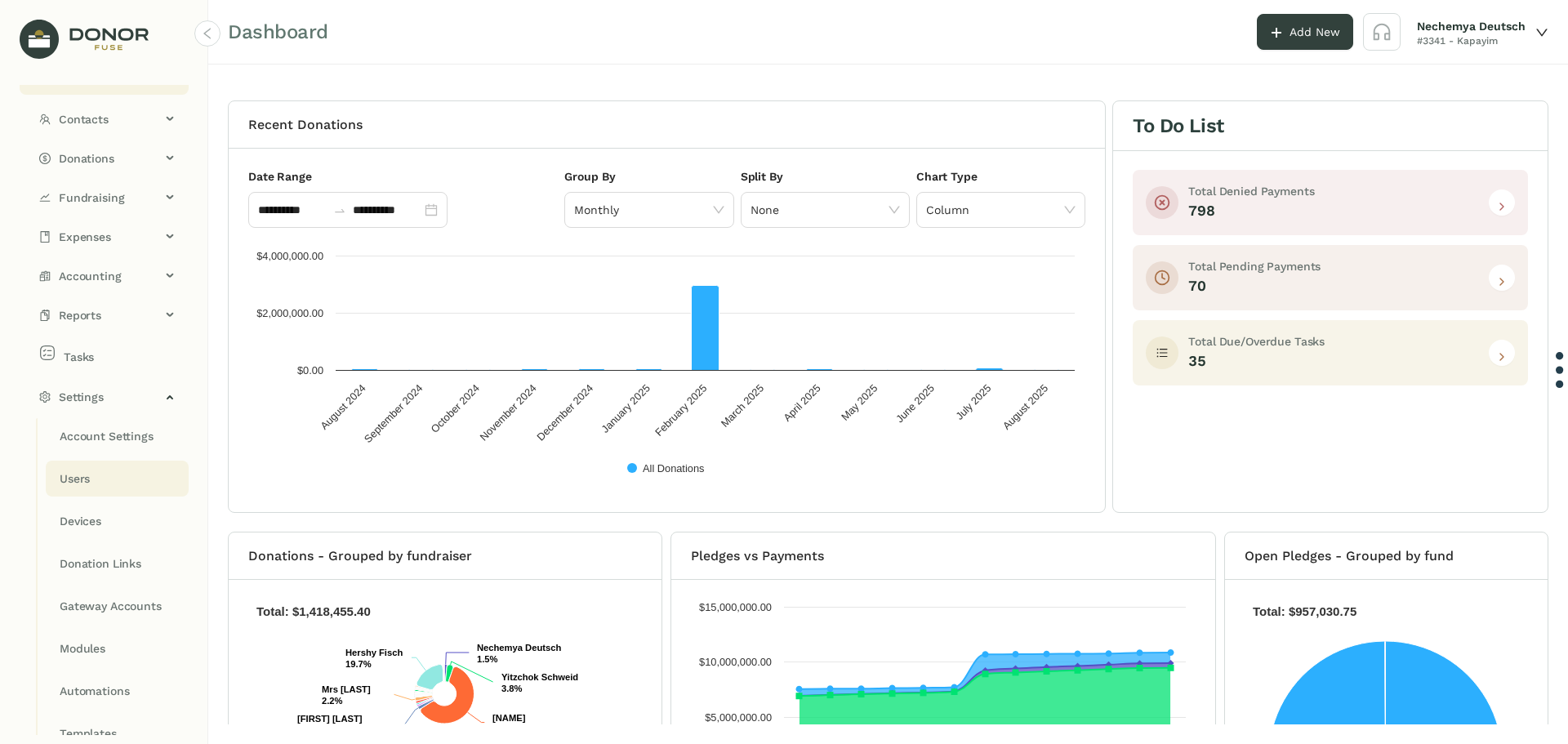 scroll, scrollTop: 46, scrollLeft: 0, axis: vertical 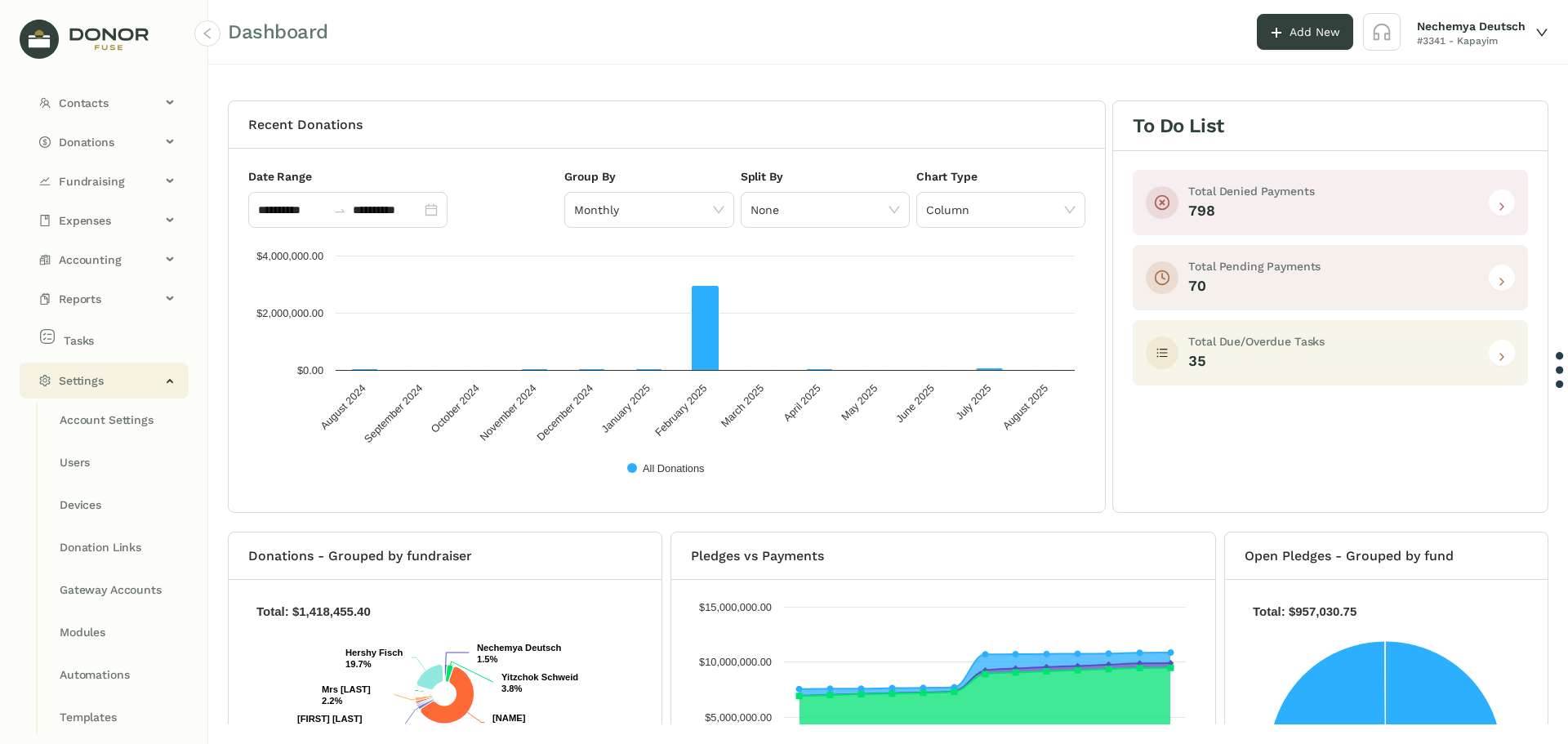 click on "Settings" 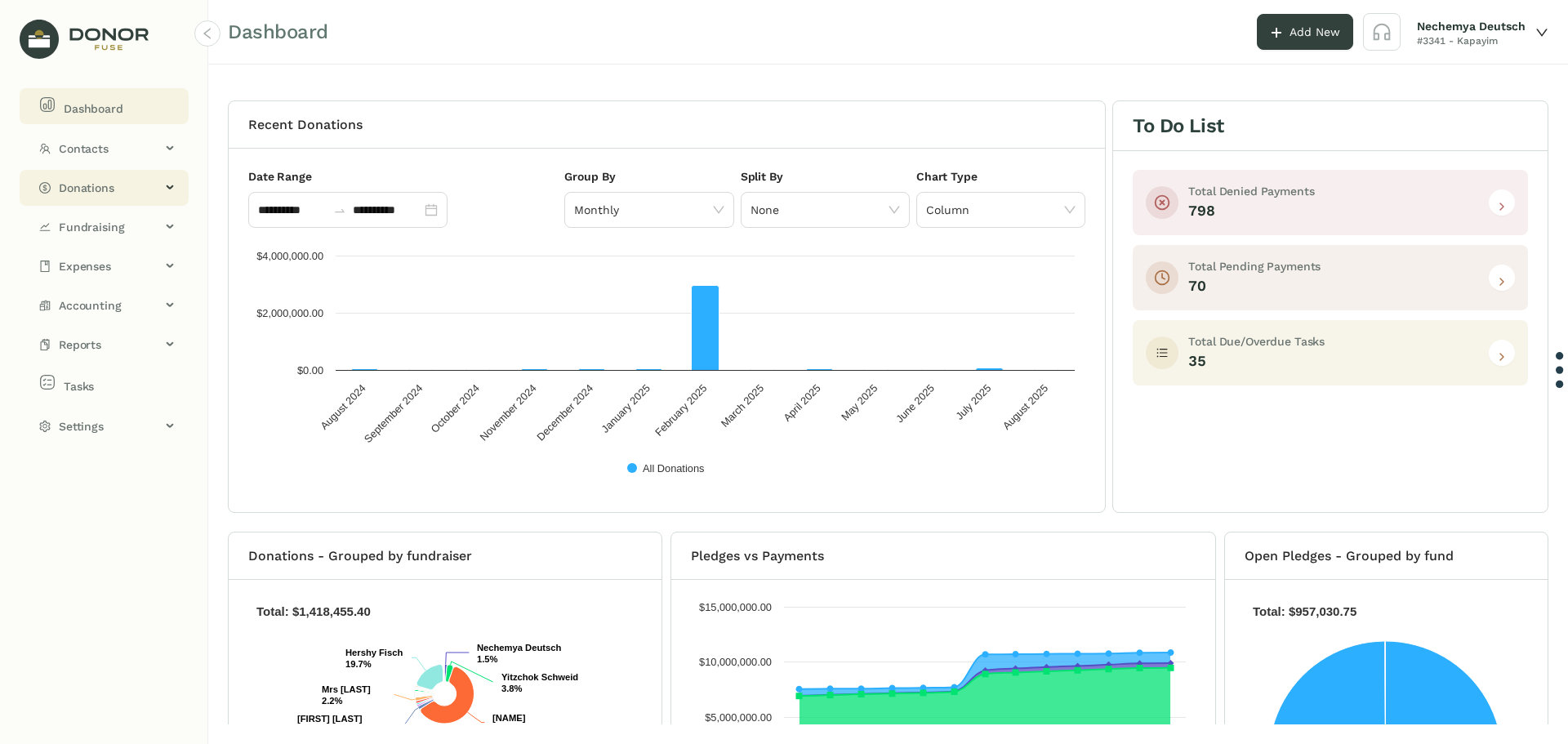 scroll, scrollTop: 0, scrollLeft: 0, axis: both 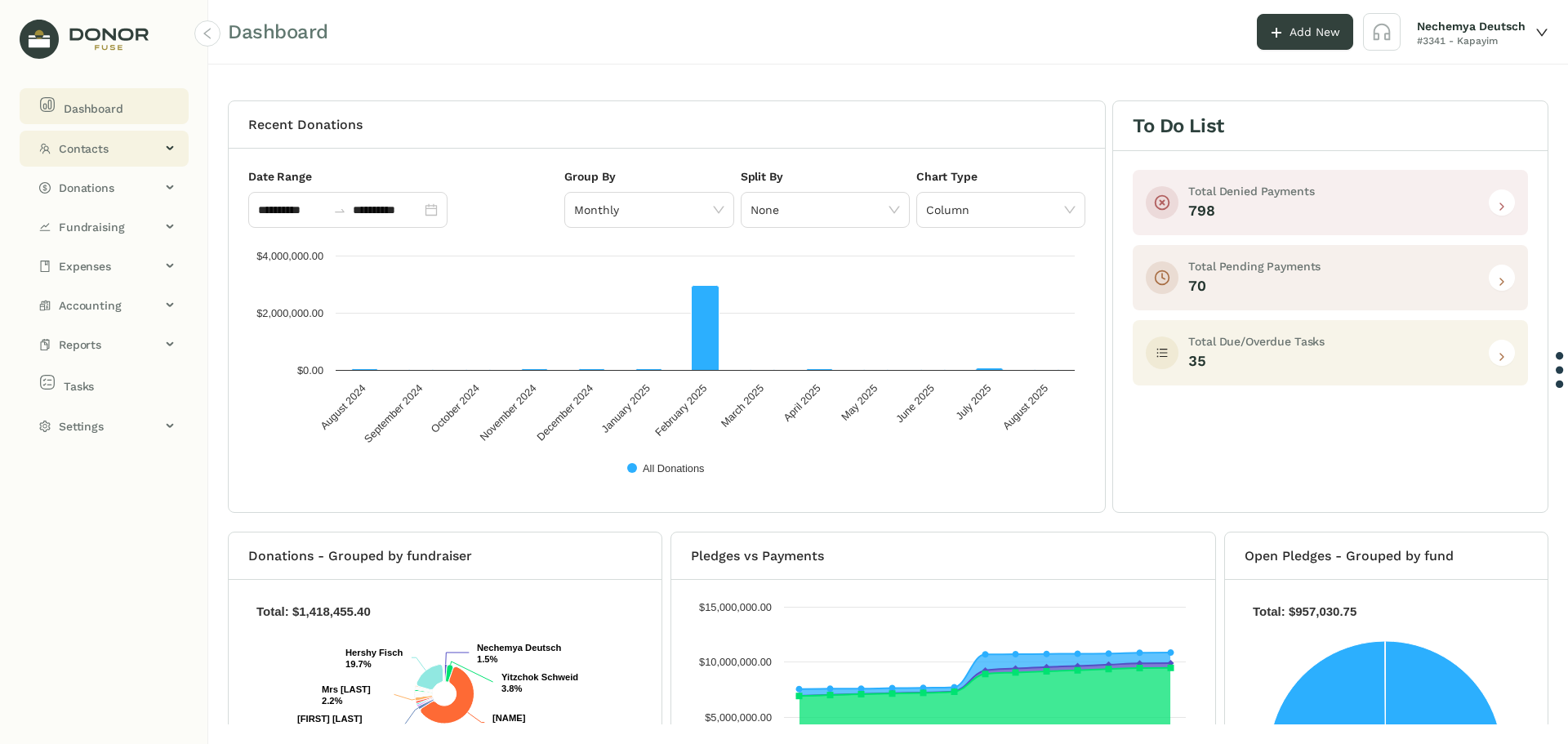 click on "Contacts" 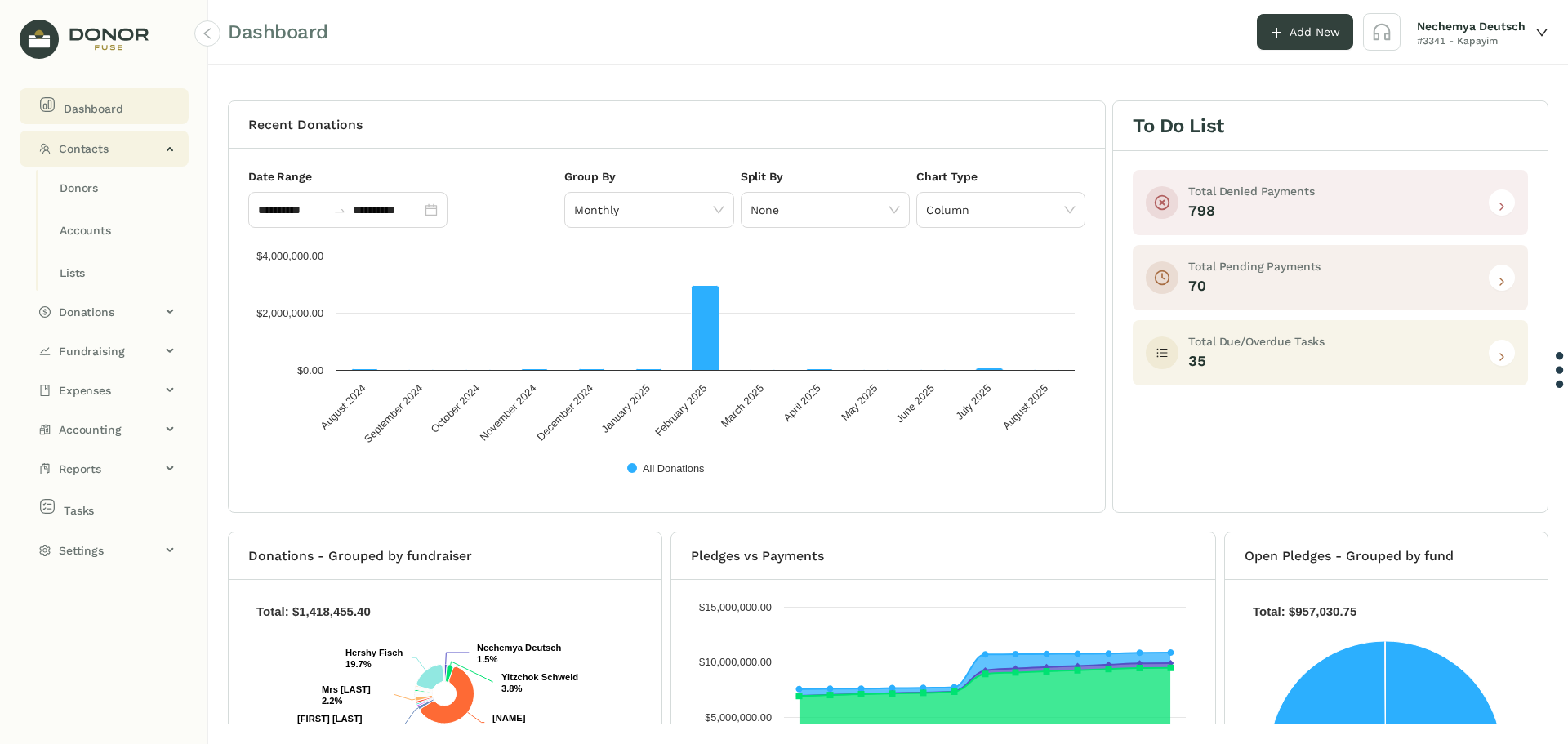 click on "Contacts" 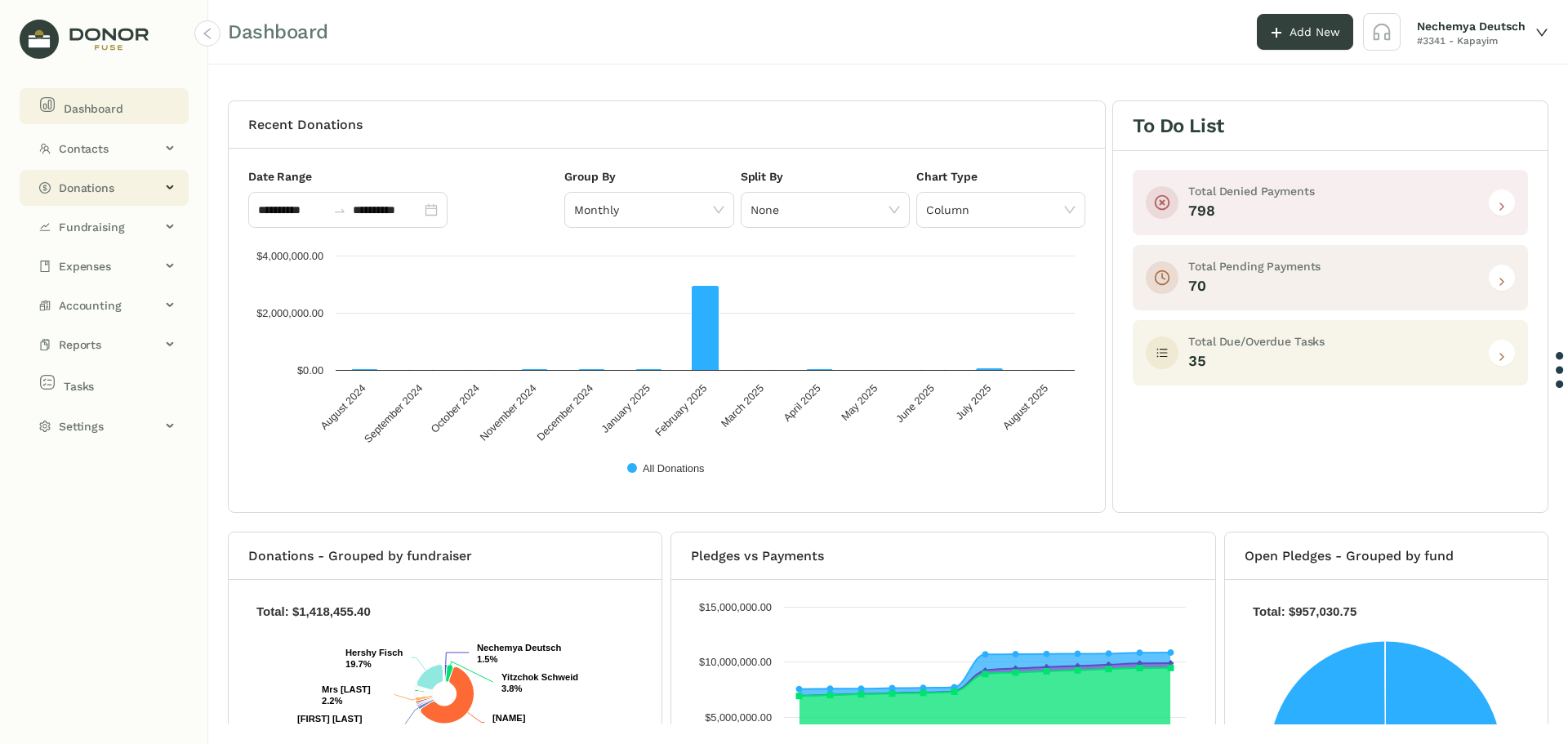 click on "Donations" 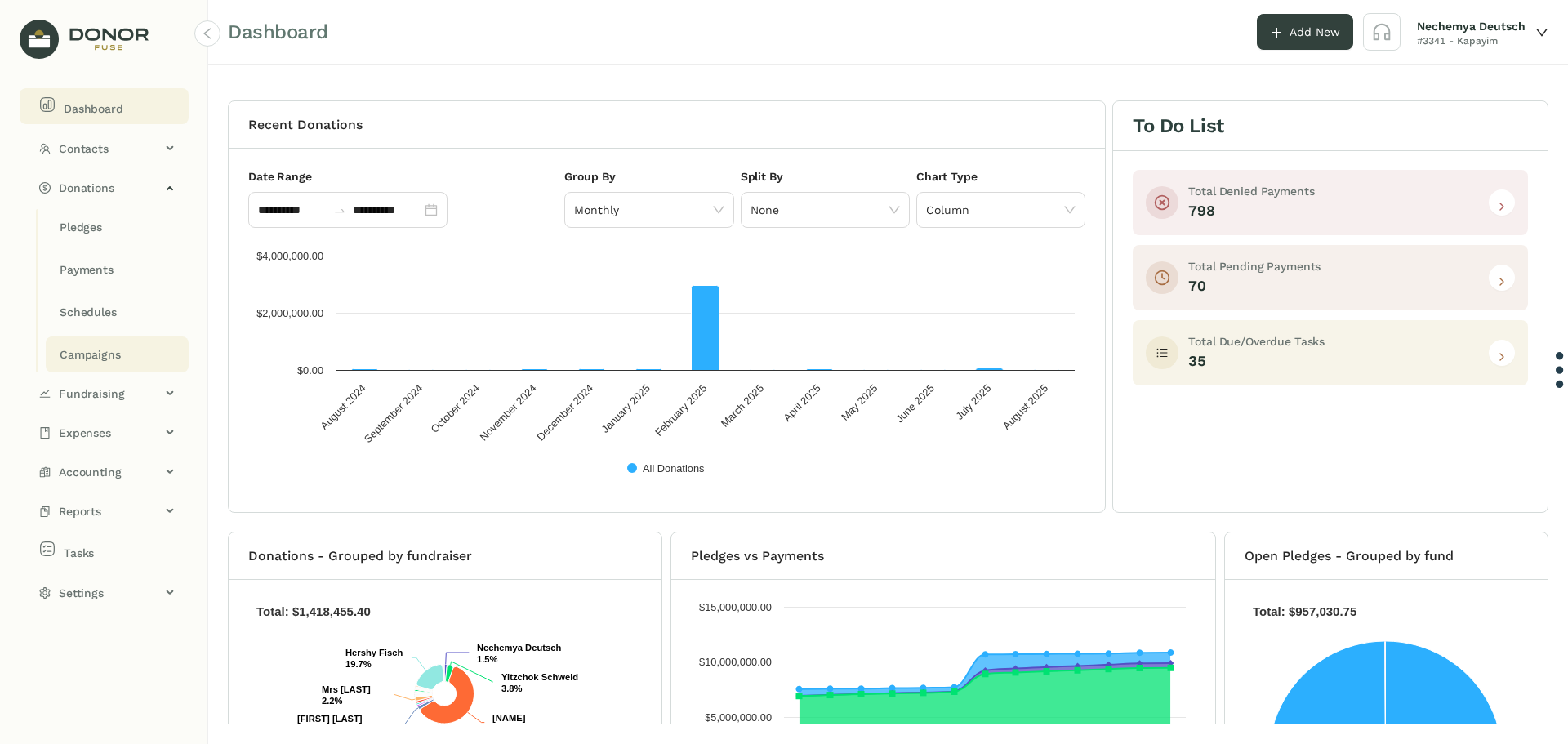 click on "Campaigns" 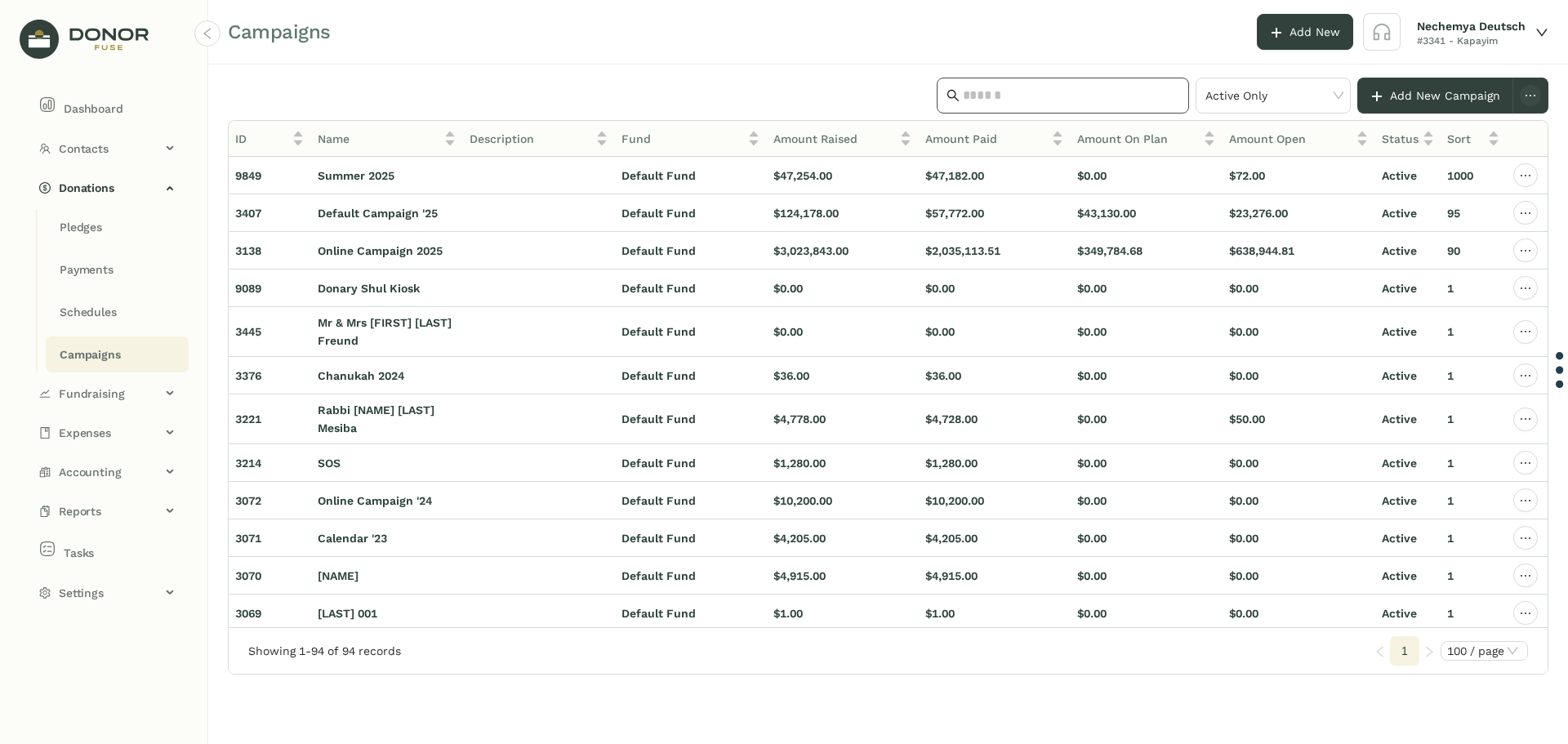 click 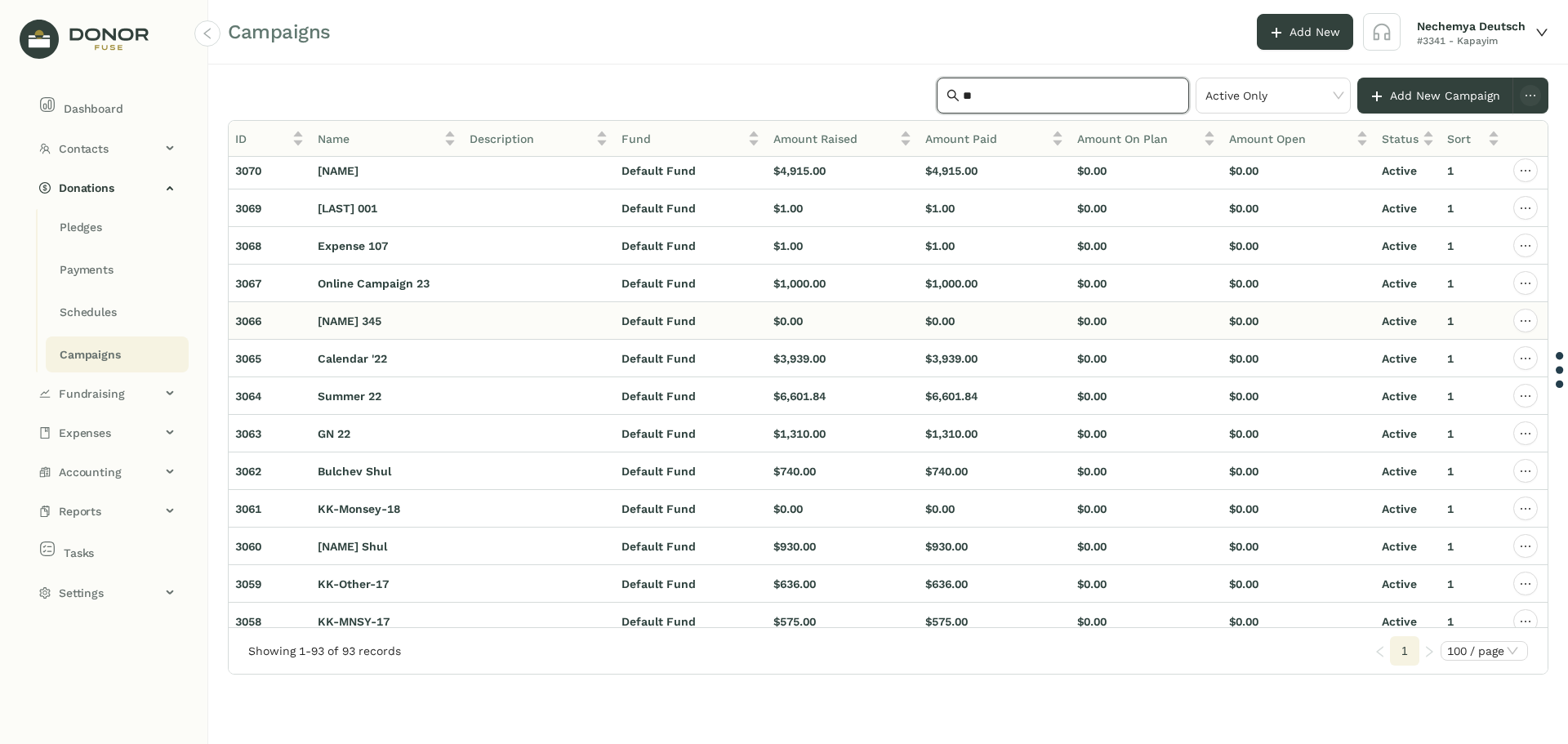 scroll, scrollTop: 0, scrollLeft: 0, axis: both 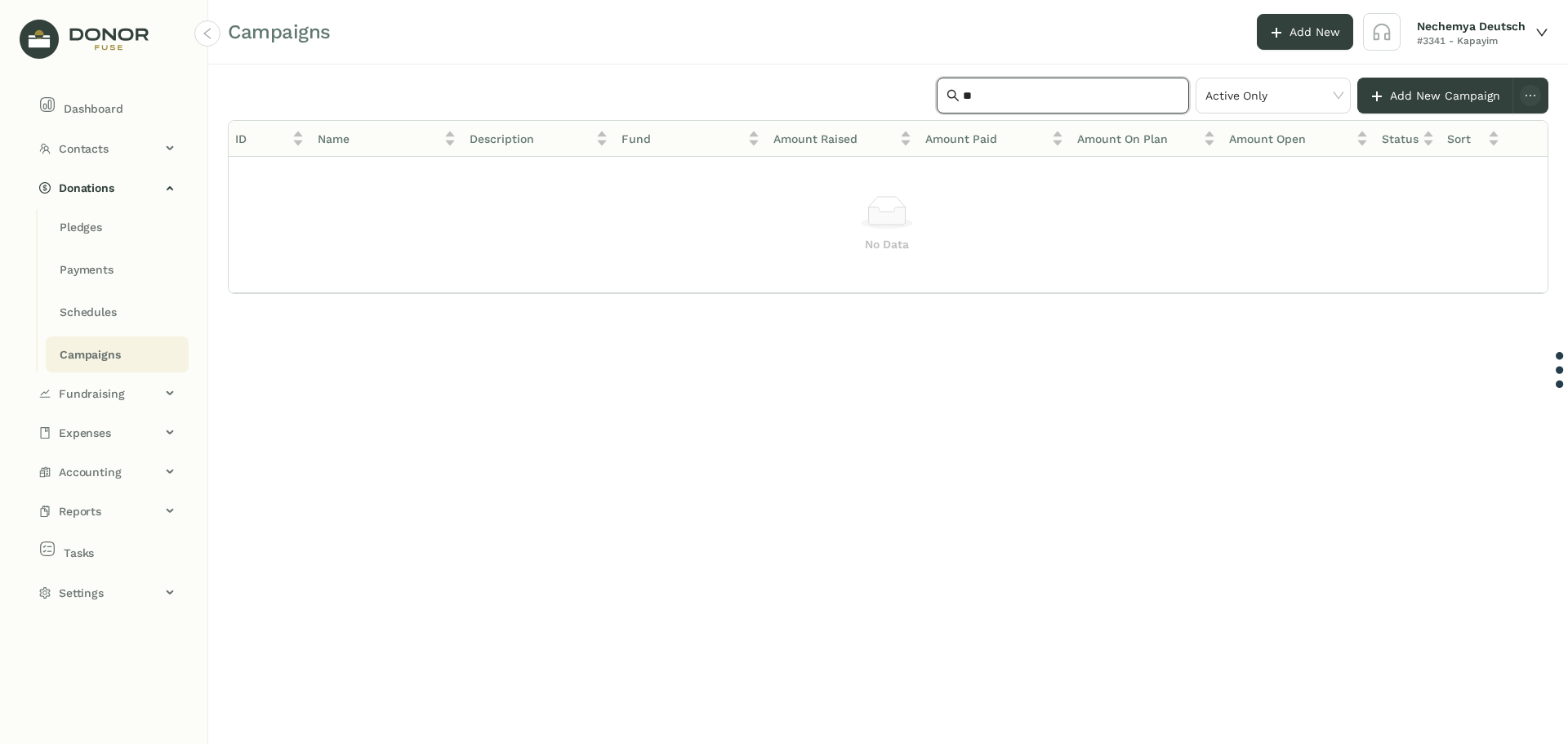 type on "*" 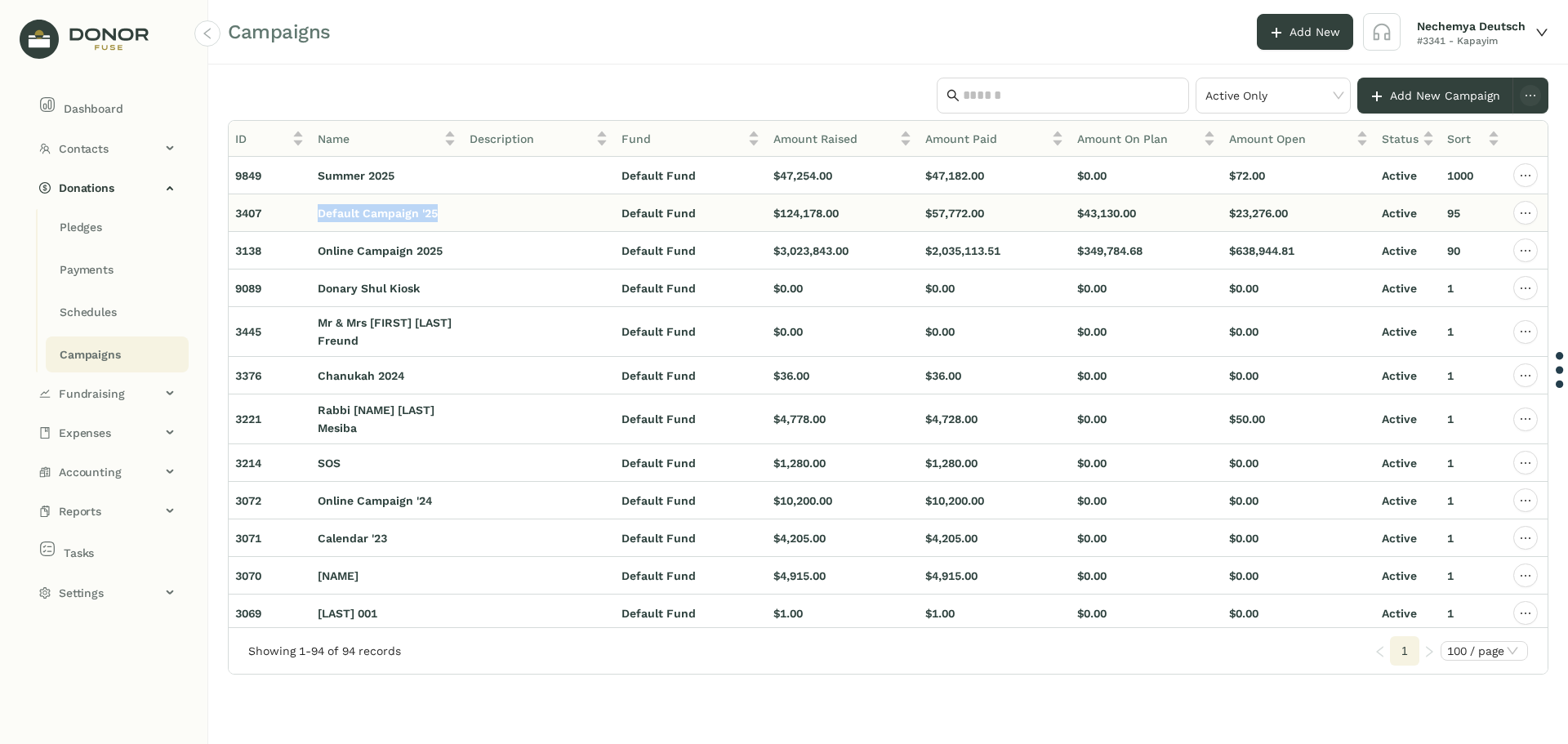 drag, startPoint x: 310, startPoint y: 219, endPoint x: 469, endPoint y: 218, distance: 159.00314 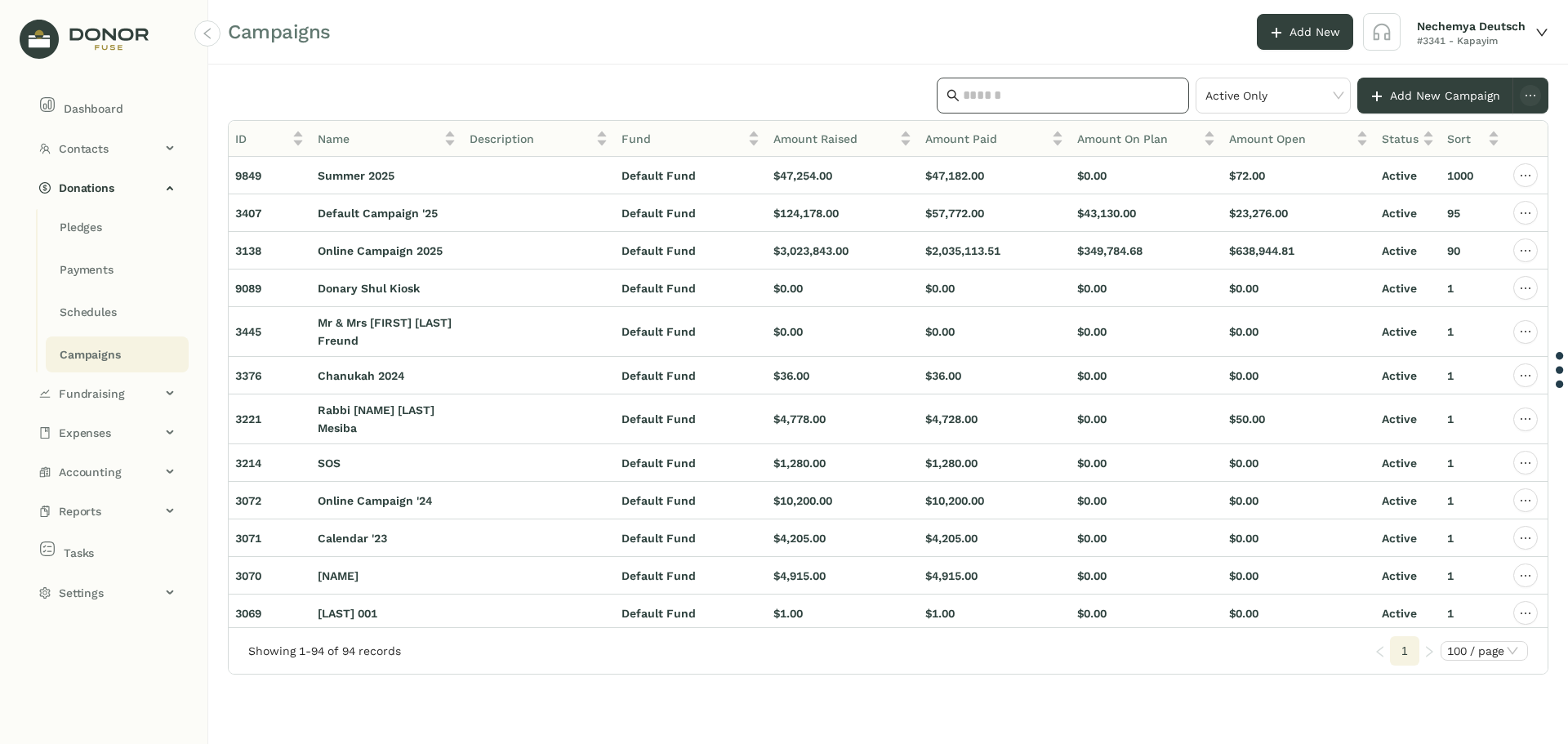 click 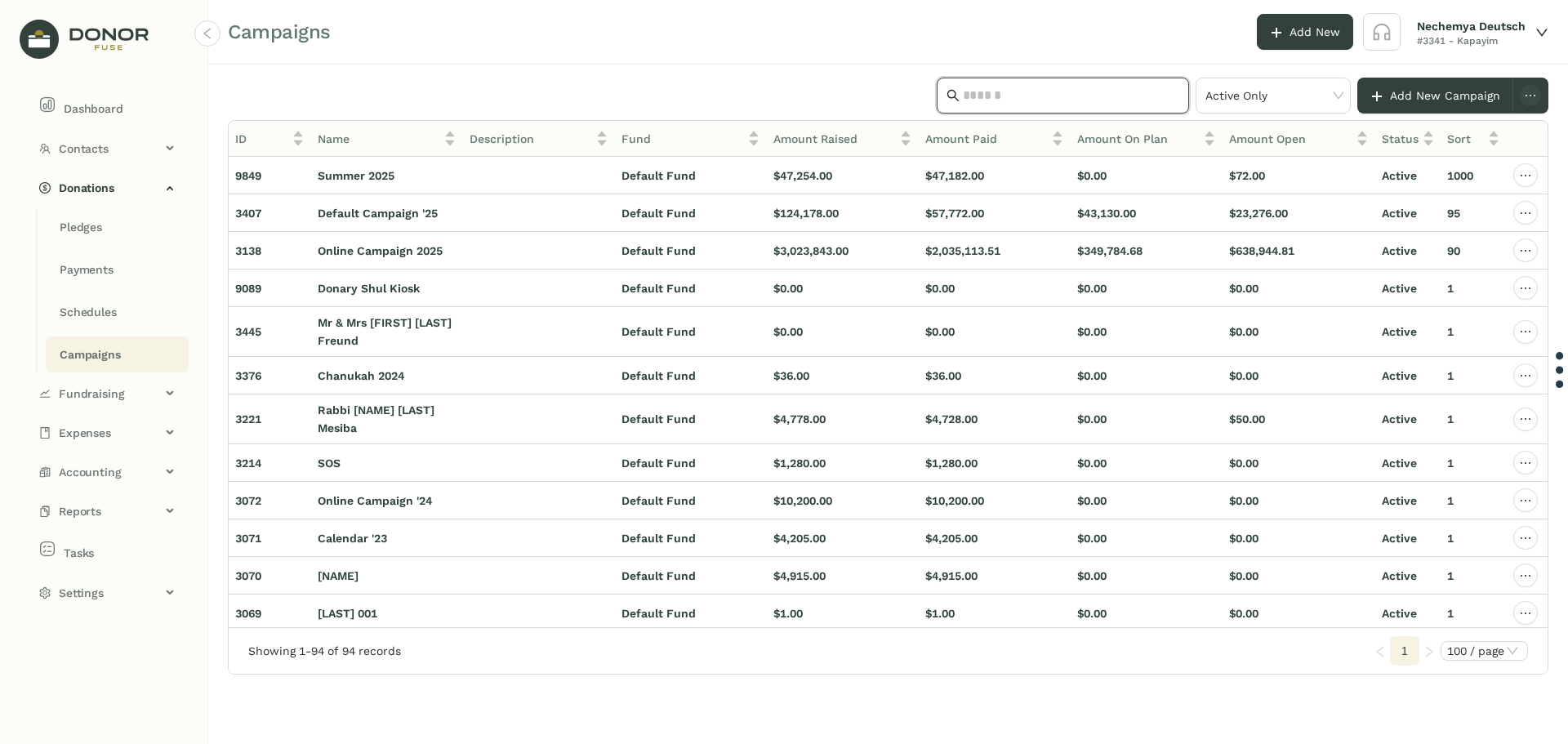 paste on "**********" 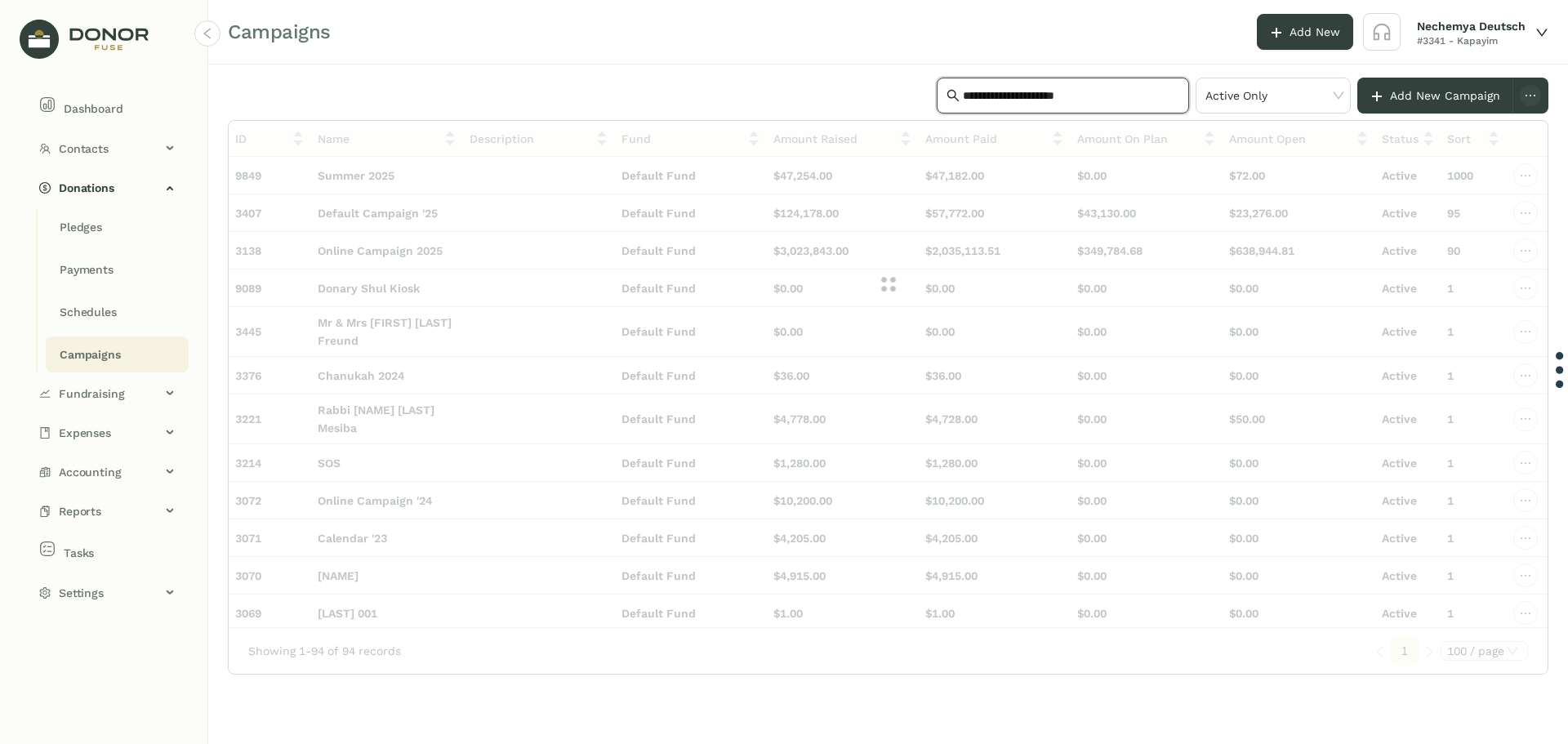 drag, startPoint x: 989, startPoint y: 96, endPoint x: 873, endPoint y: 96, distance: 116 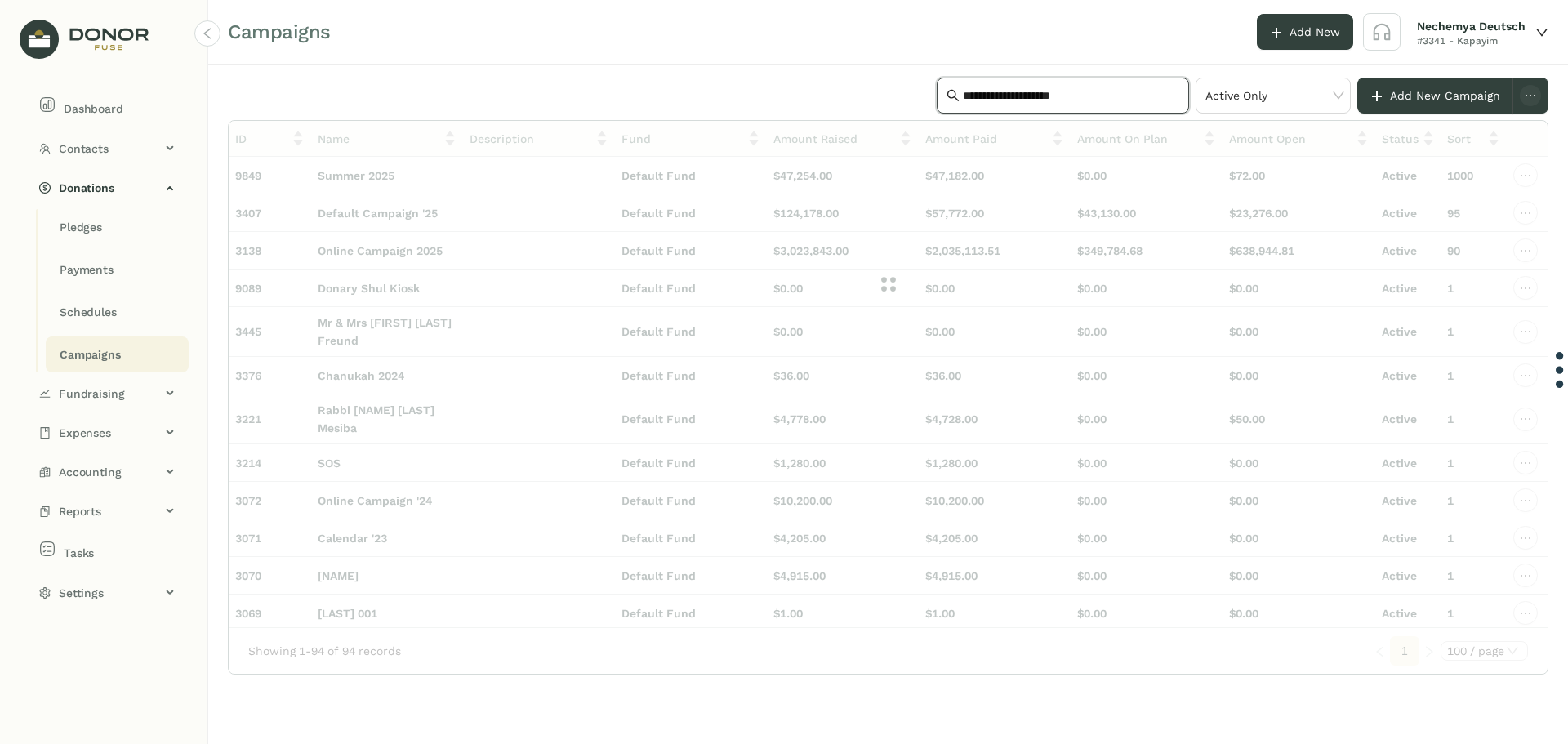 drag, startPoint x: 1003, startPoint y: 98, endPoint x: 1138, endPoint y: 100, distance: 135.01481 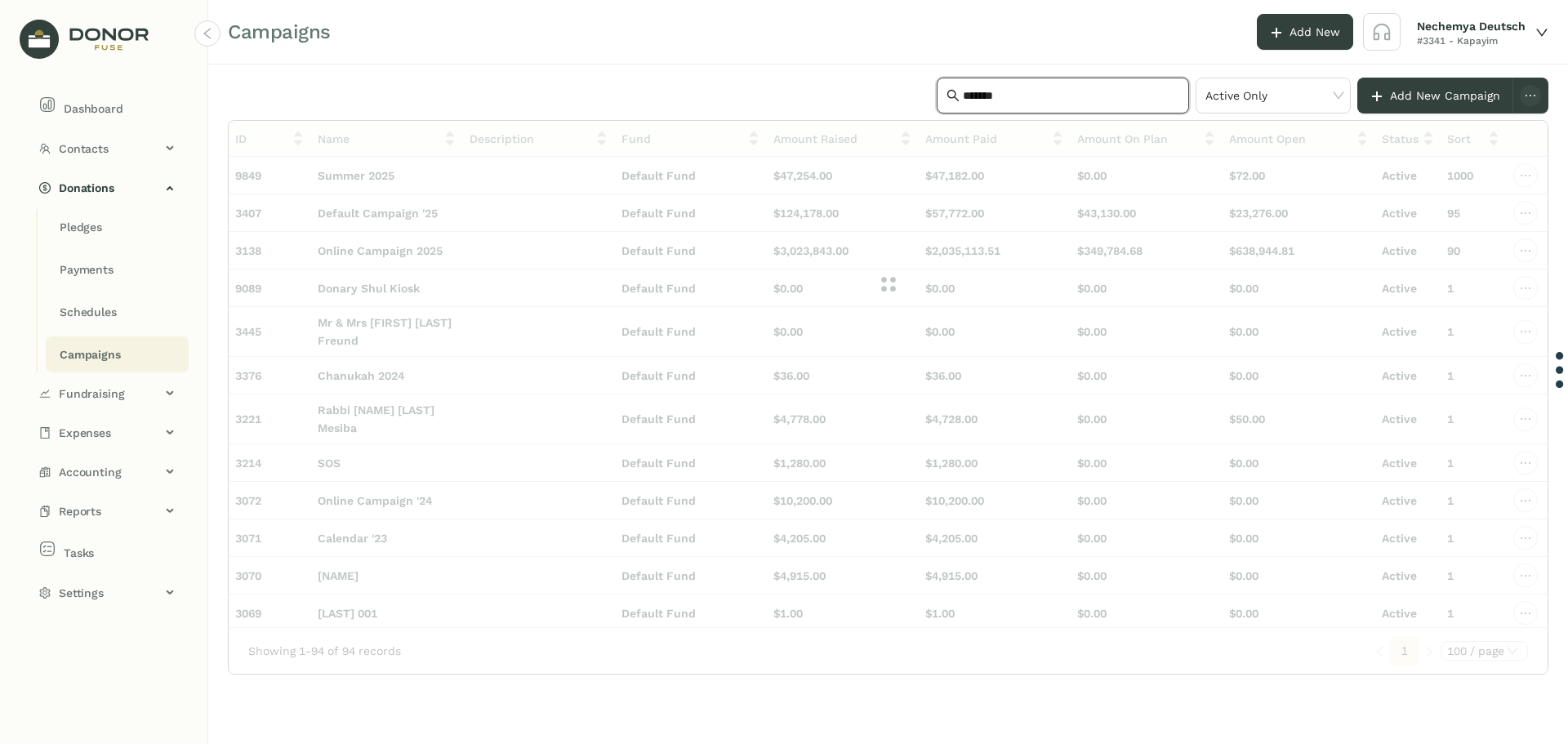 type on "*******" 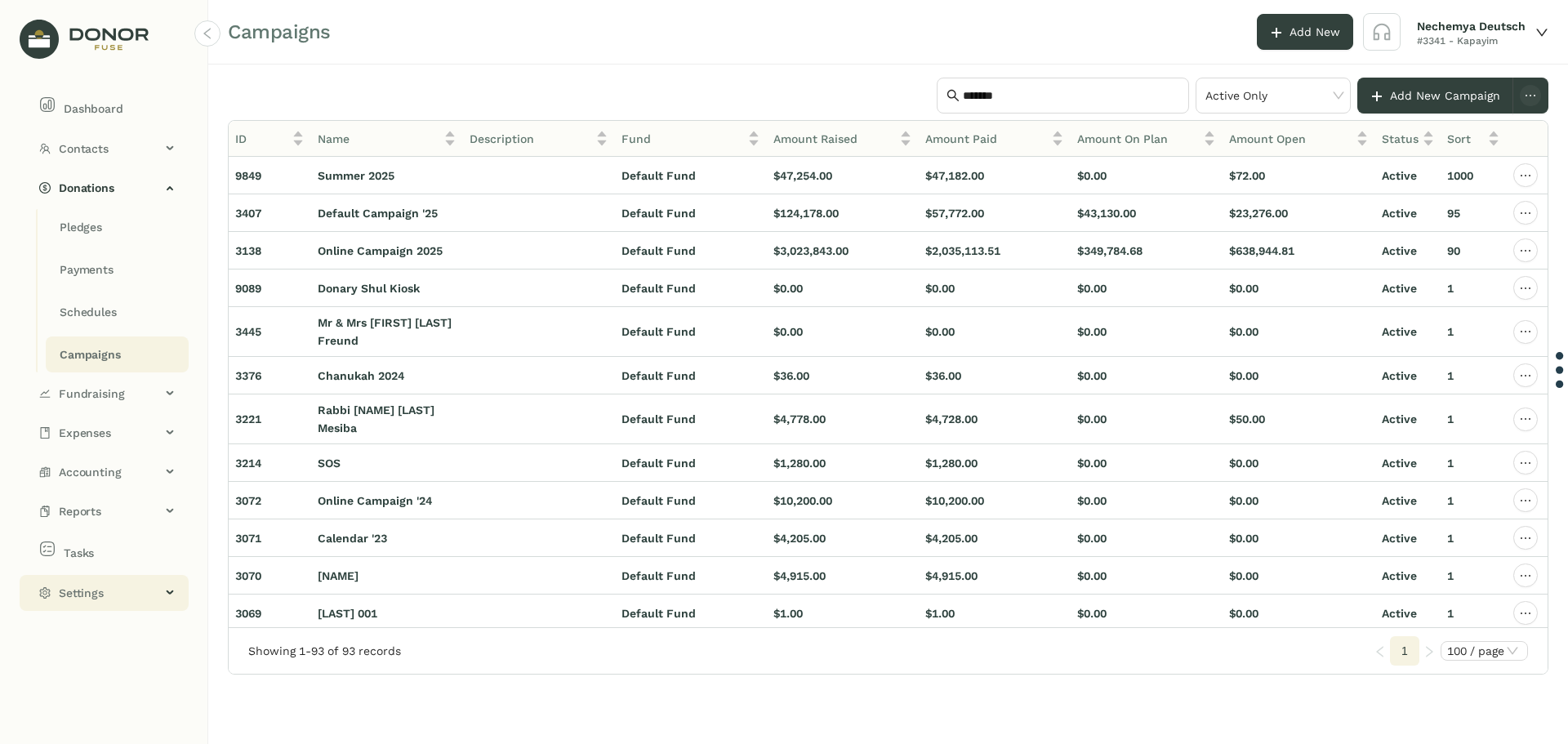 click on "Settings" 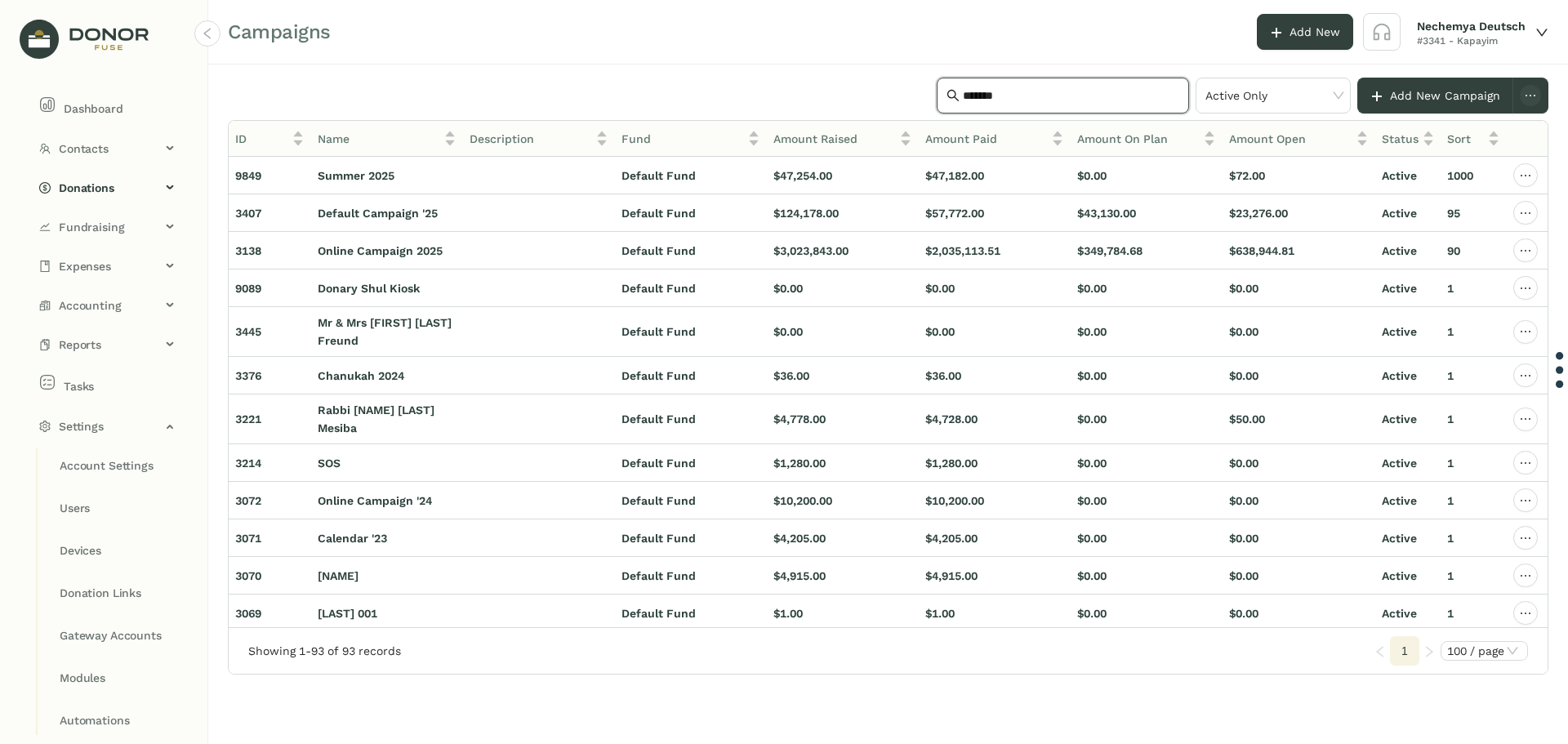 click on "*******" 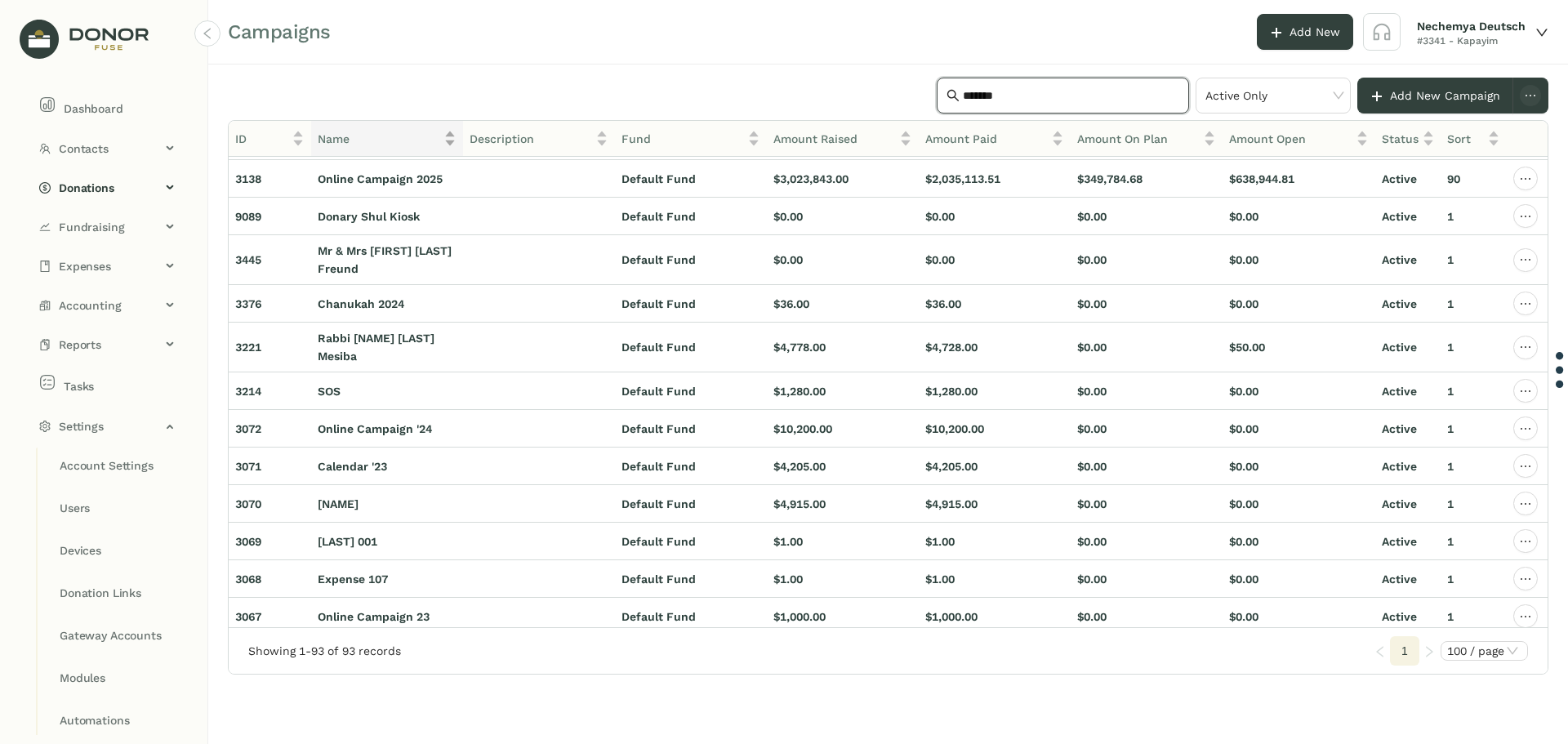 scroll, scrollTop: 82, scrollLeft: 0, axis: vertical 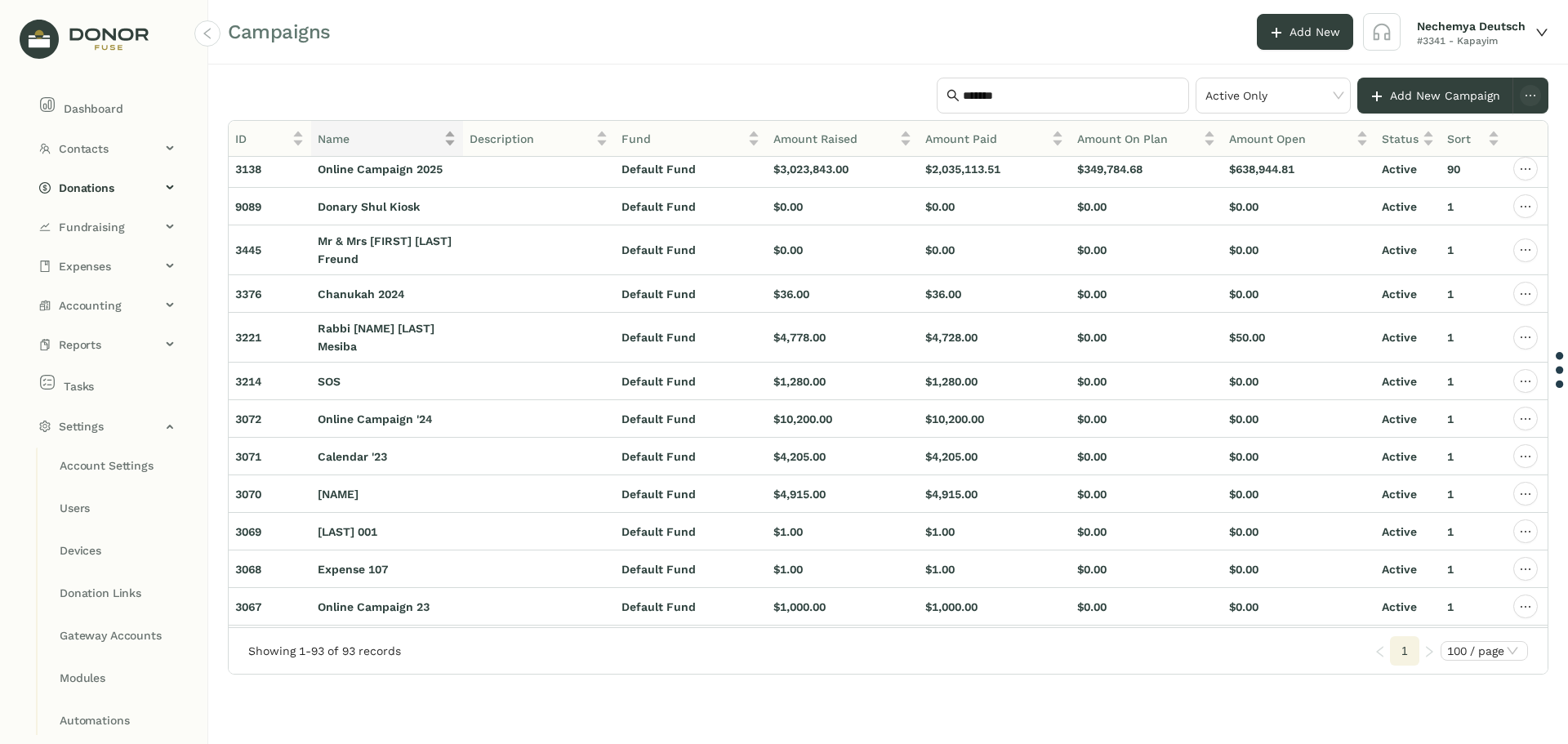 click on "Name" 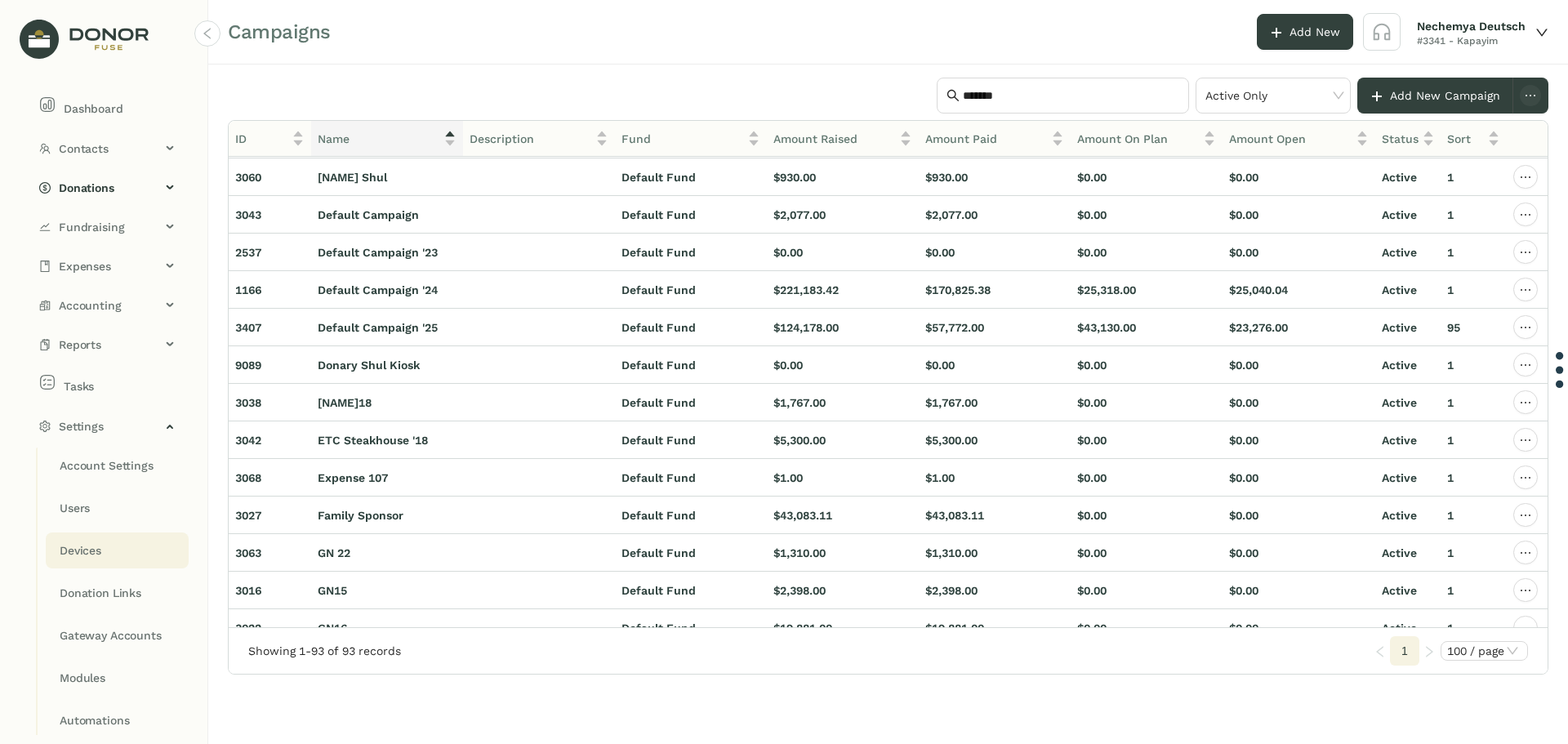 scroll, scrollTop: 572, scrollLeft: 0, axis: vertical 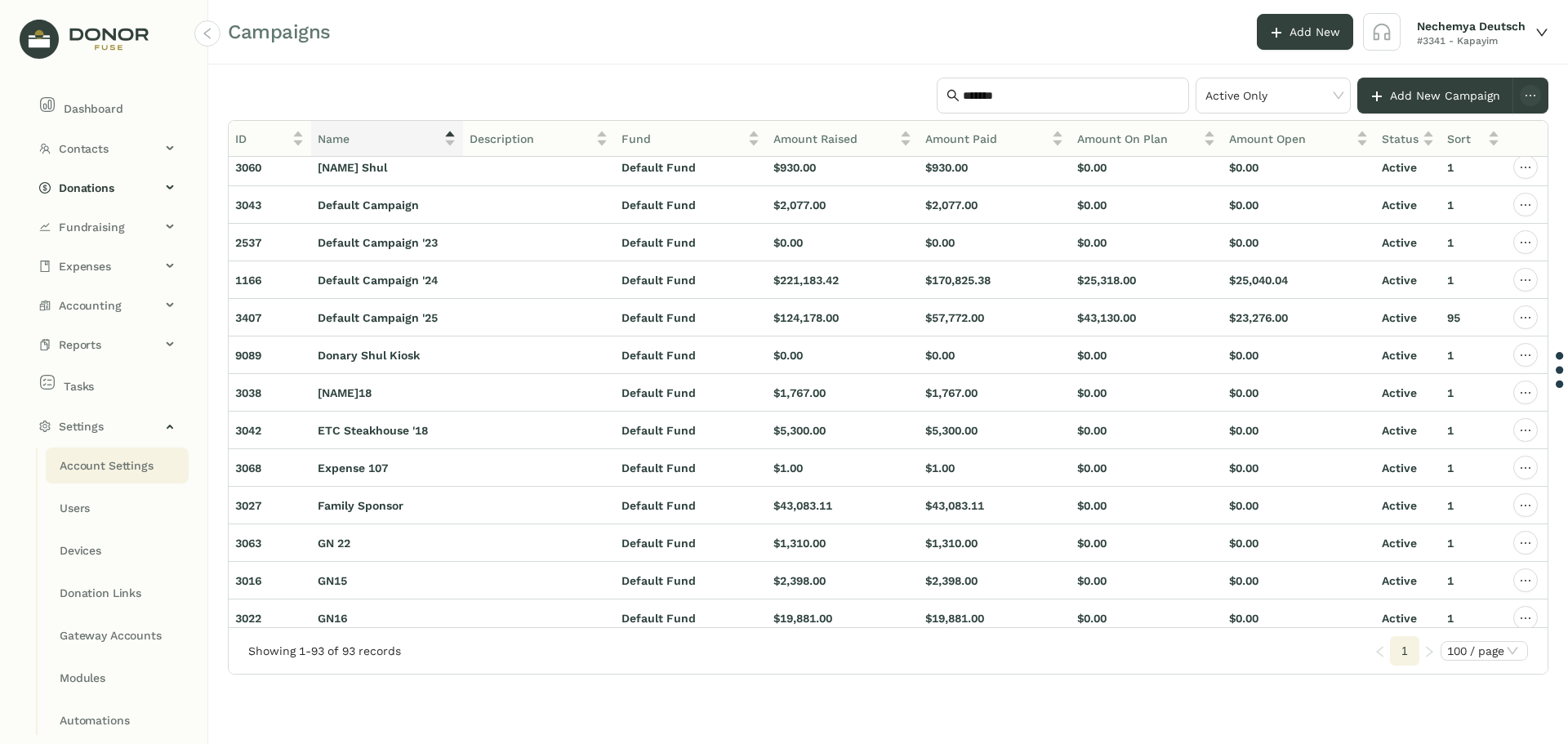 click on "Account Settings" 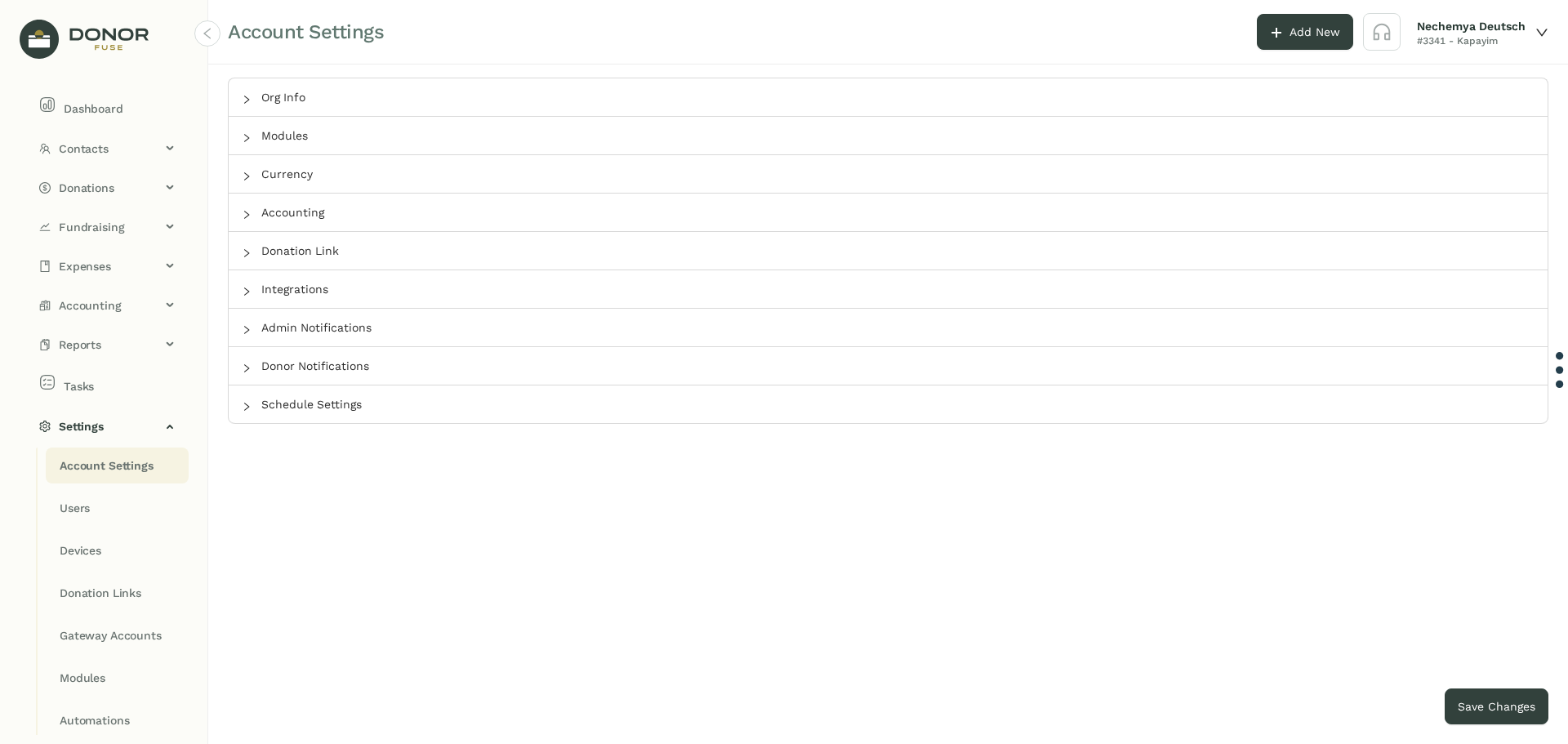 type on "*******" 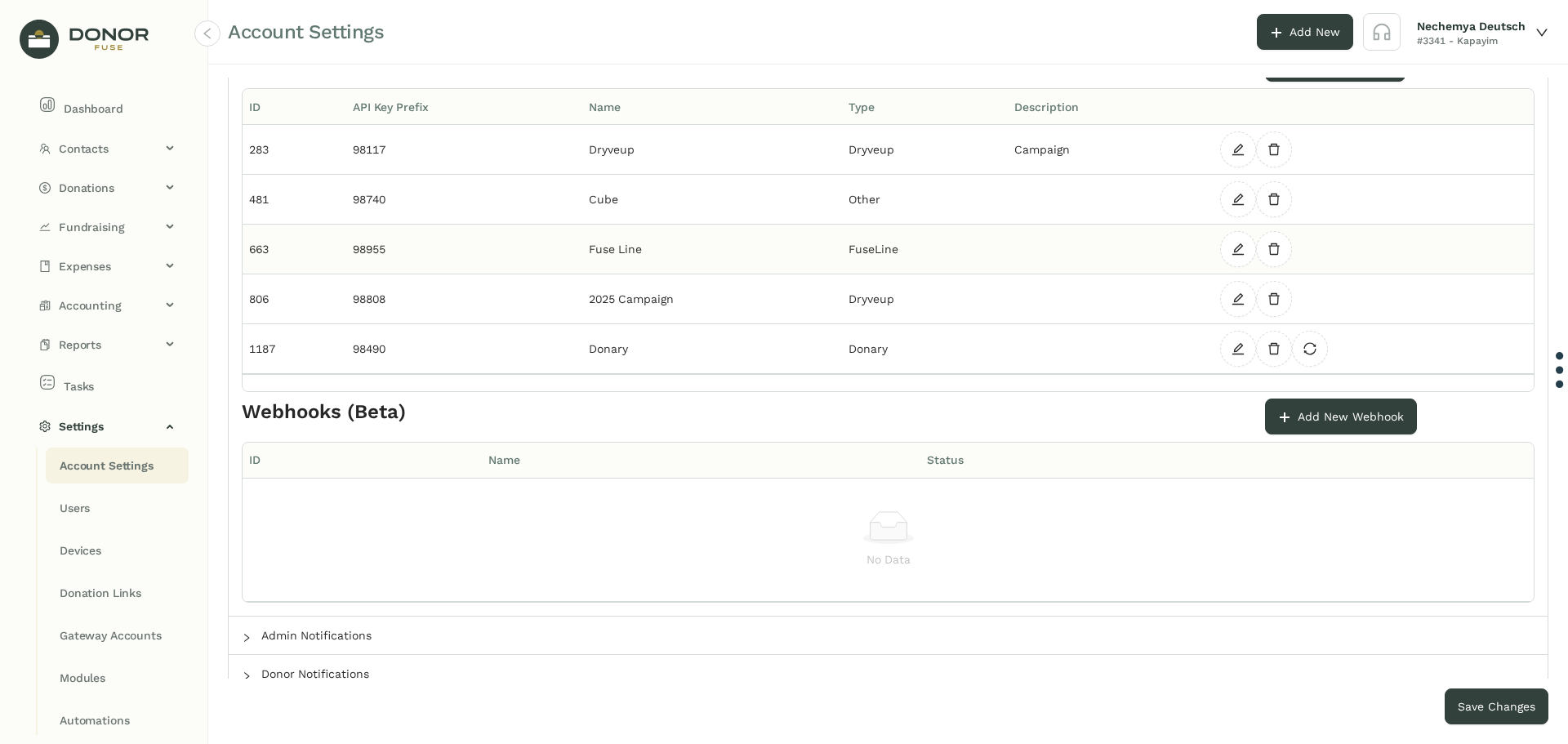 scroll, scrollTop: 247, scrollLeft: 0, axis: vertical 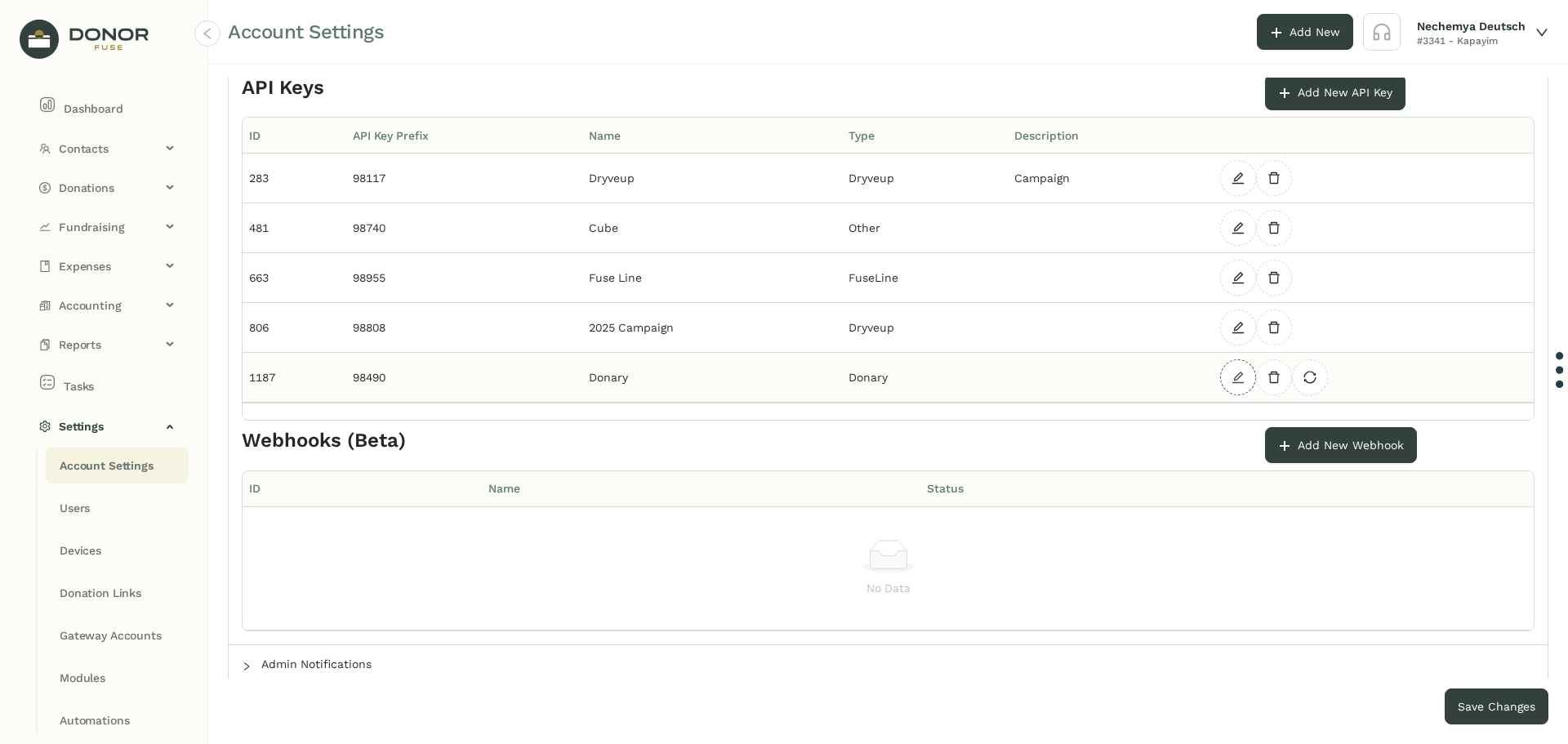 click 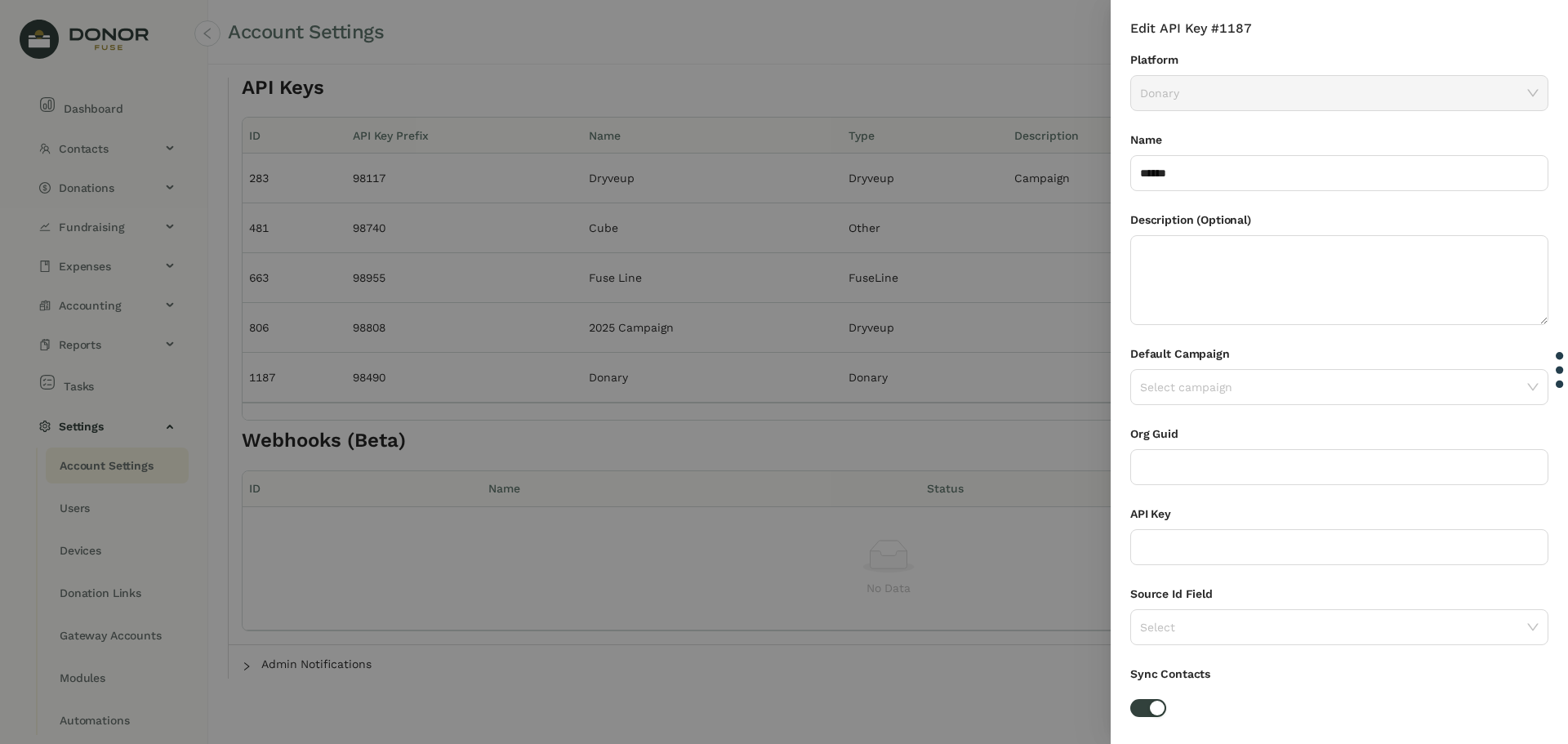type on "**********" 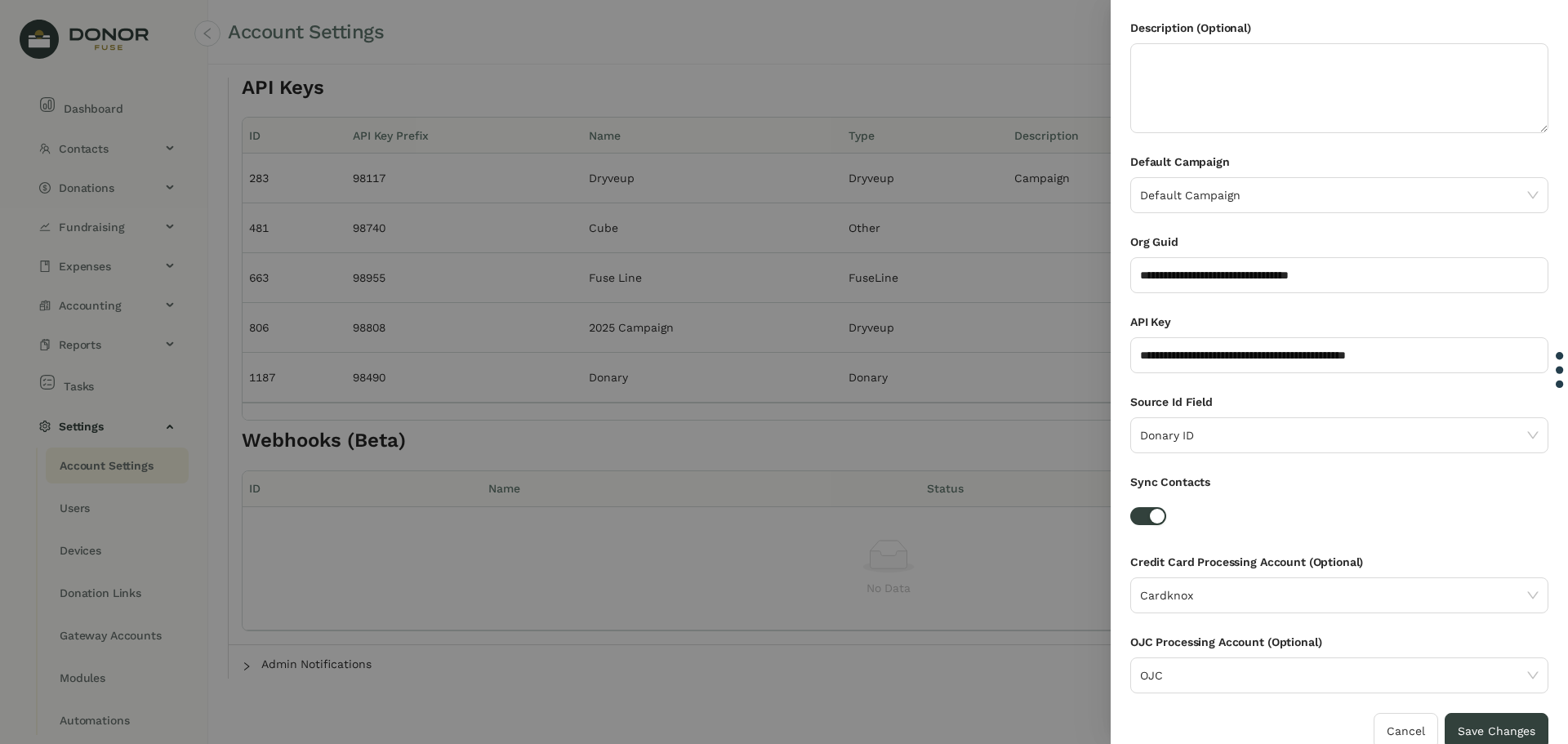 scroll, scrollTop: 197, scrollLeft: 0, axis: vertical 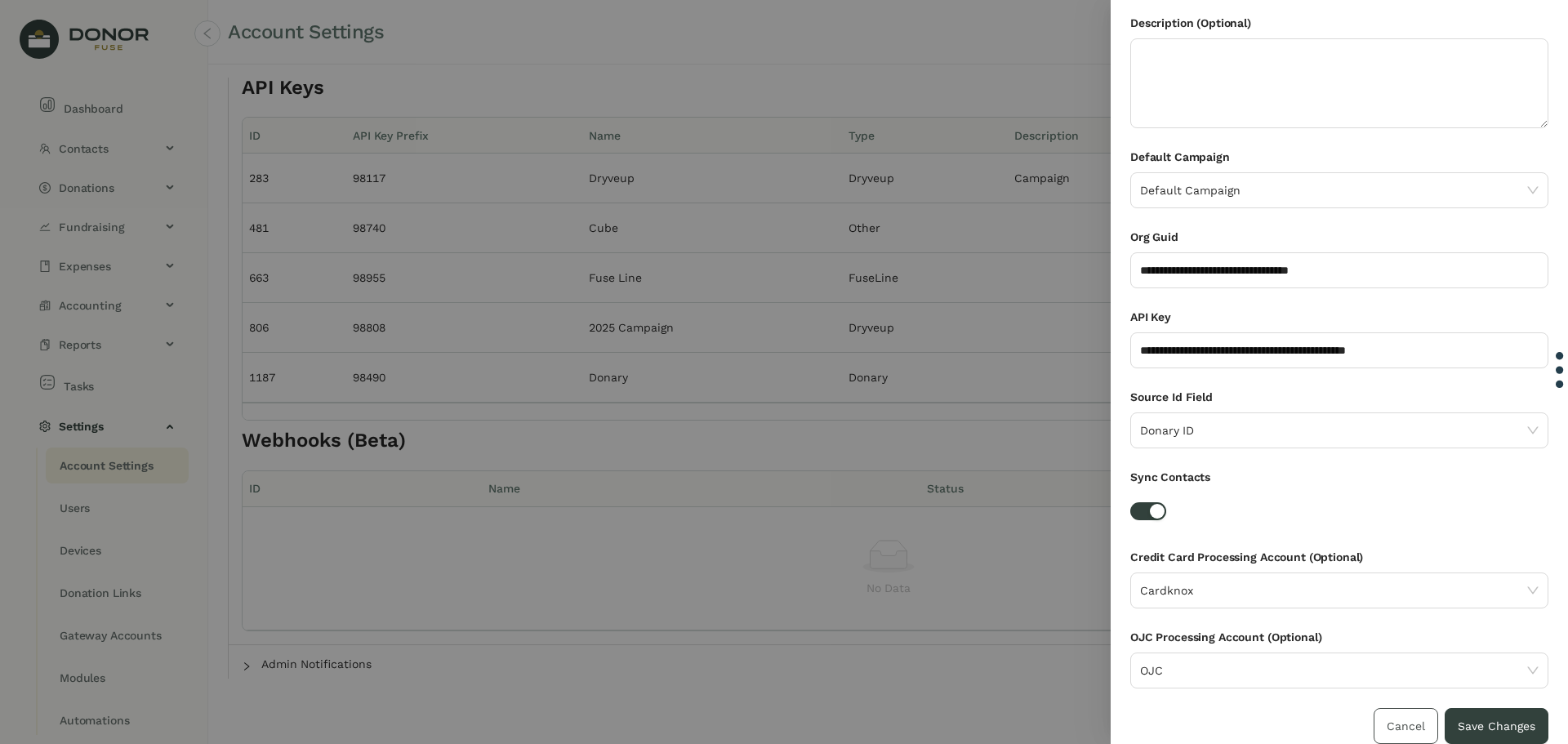 click on "Cancel" at bounding box center [1405, 726] 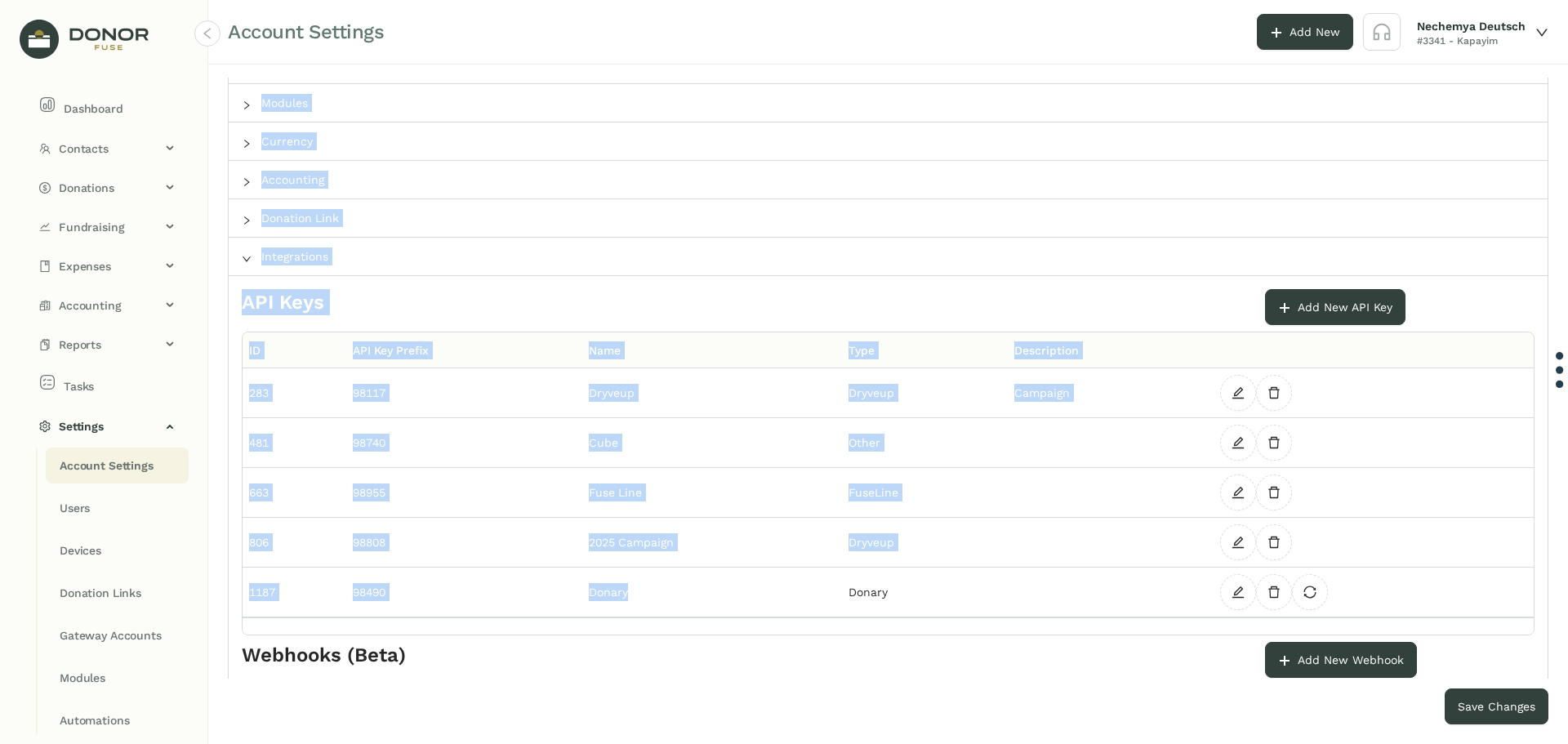 scroll, scrollTop: 0, scrollLeft: 0, axis: both 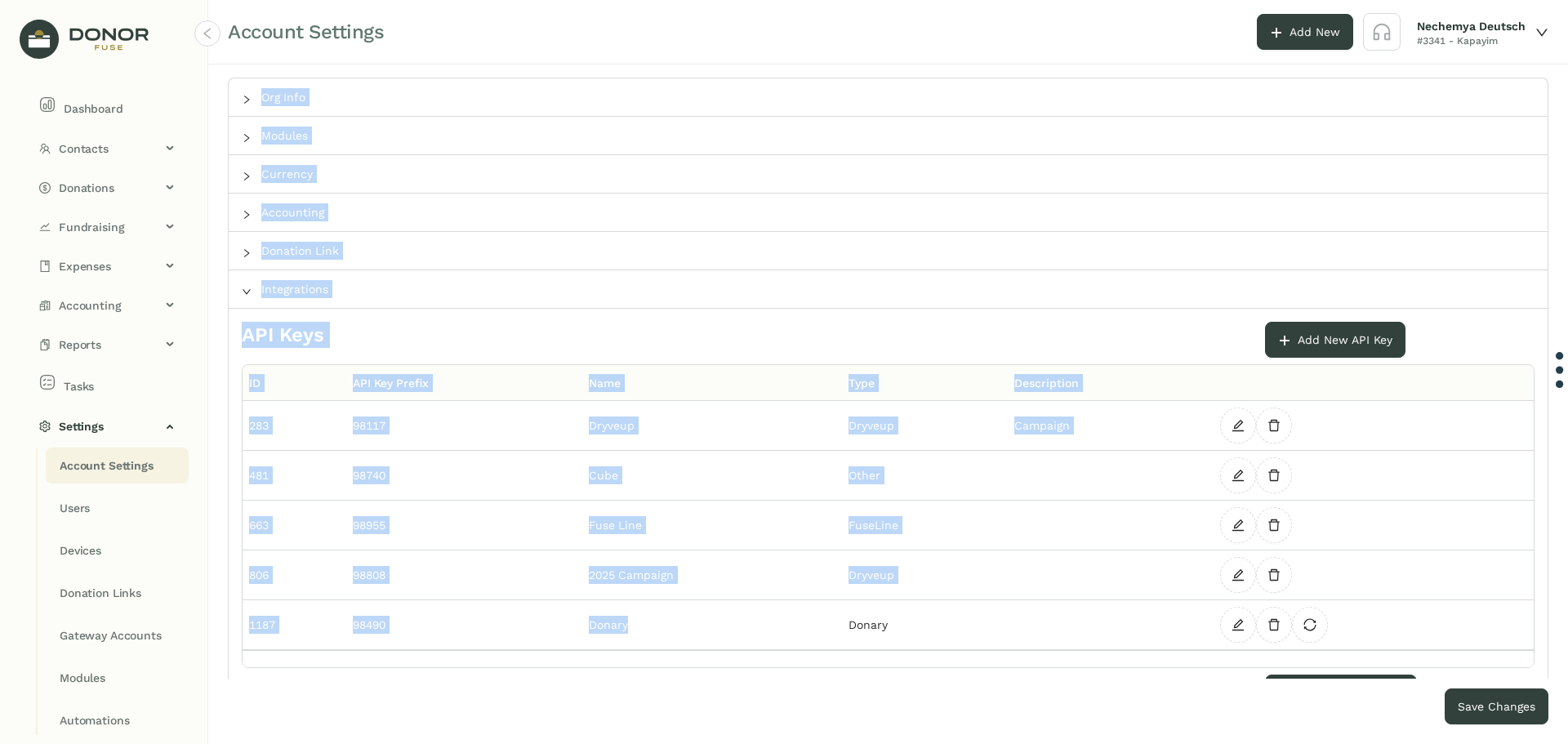 drag, startPoint x: 678, startPoint y: 393, endPoint x: 223, endPoint y: 75, distance: 555.1117 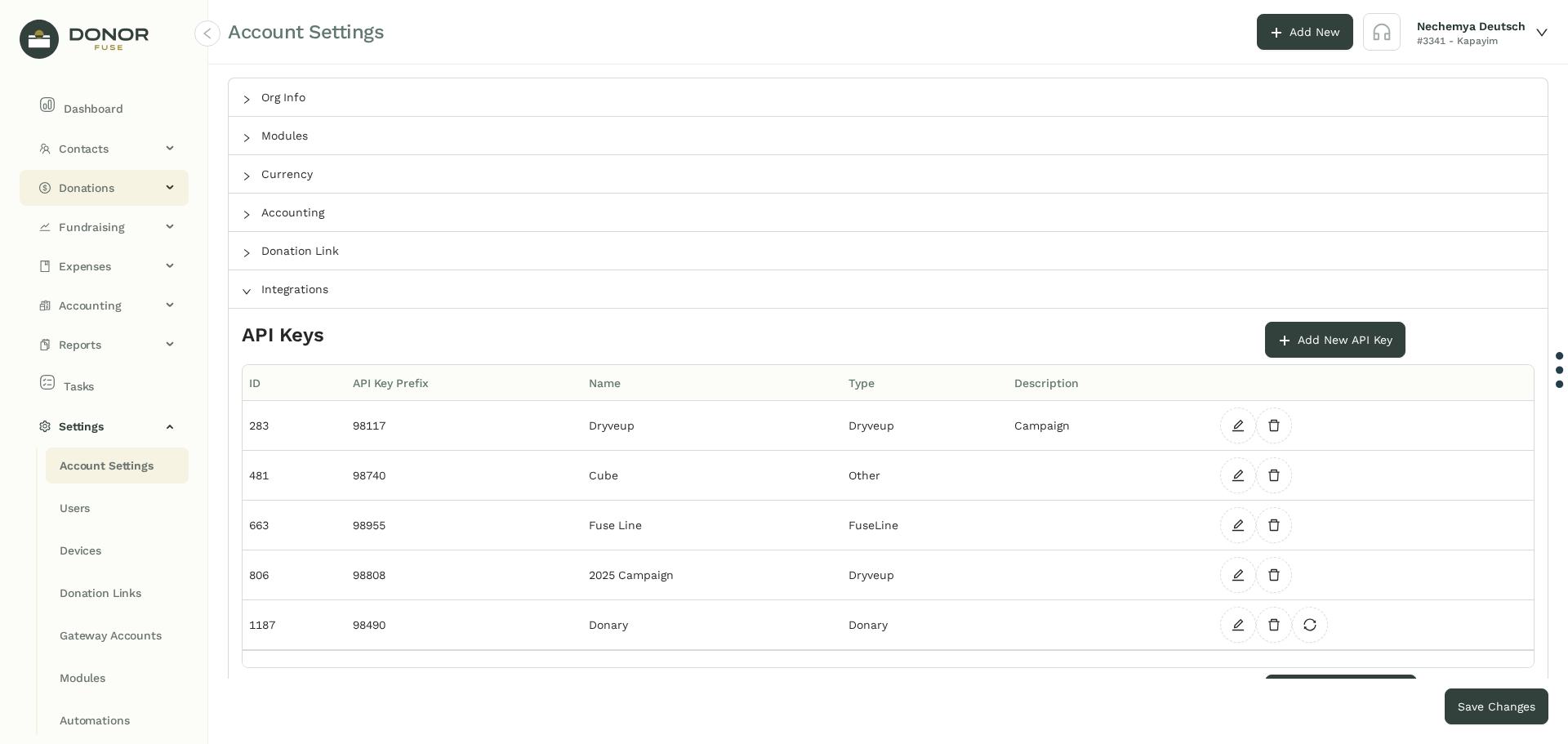 click on "Donations" 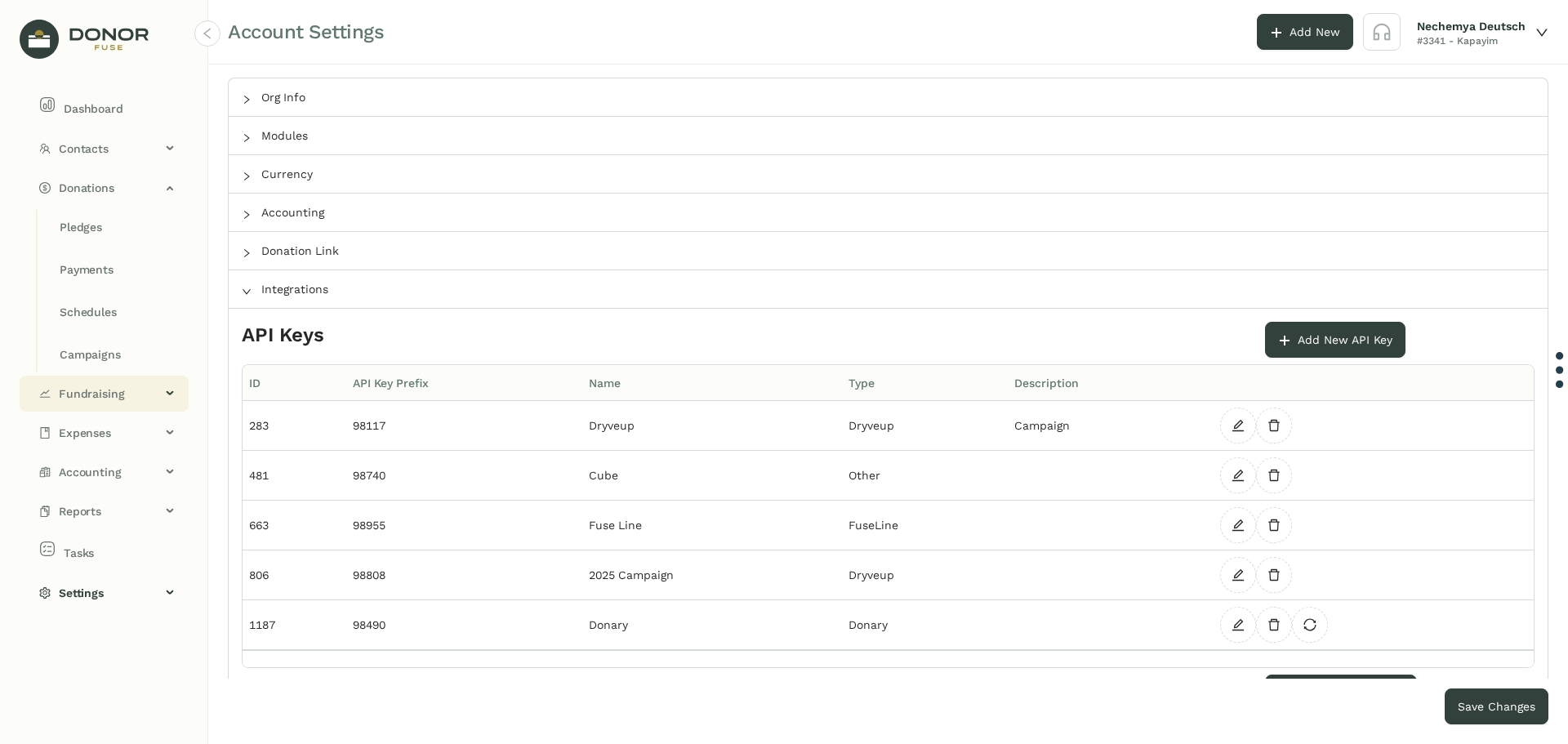 click on "Fundraising" 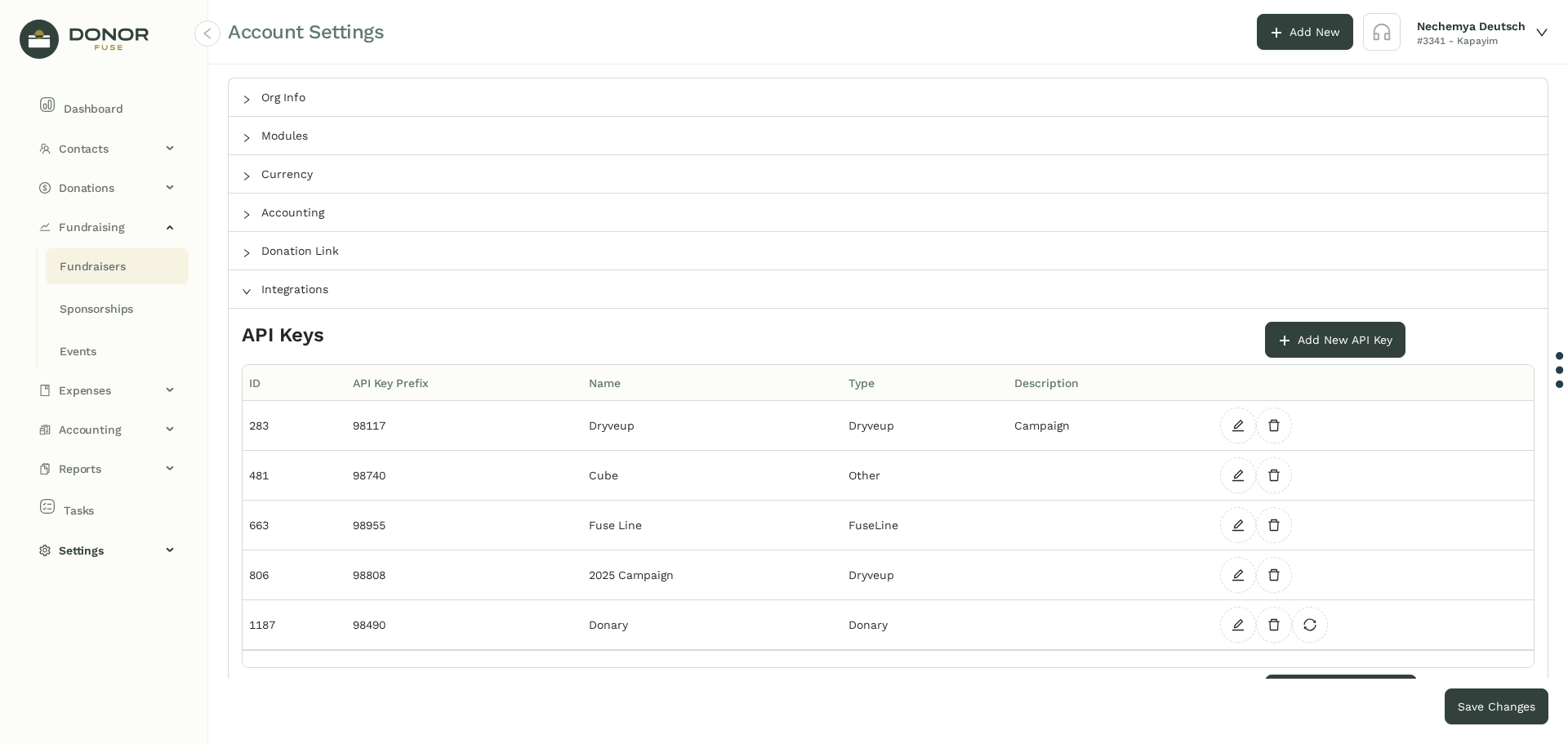 click on "Fundraisers" 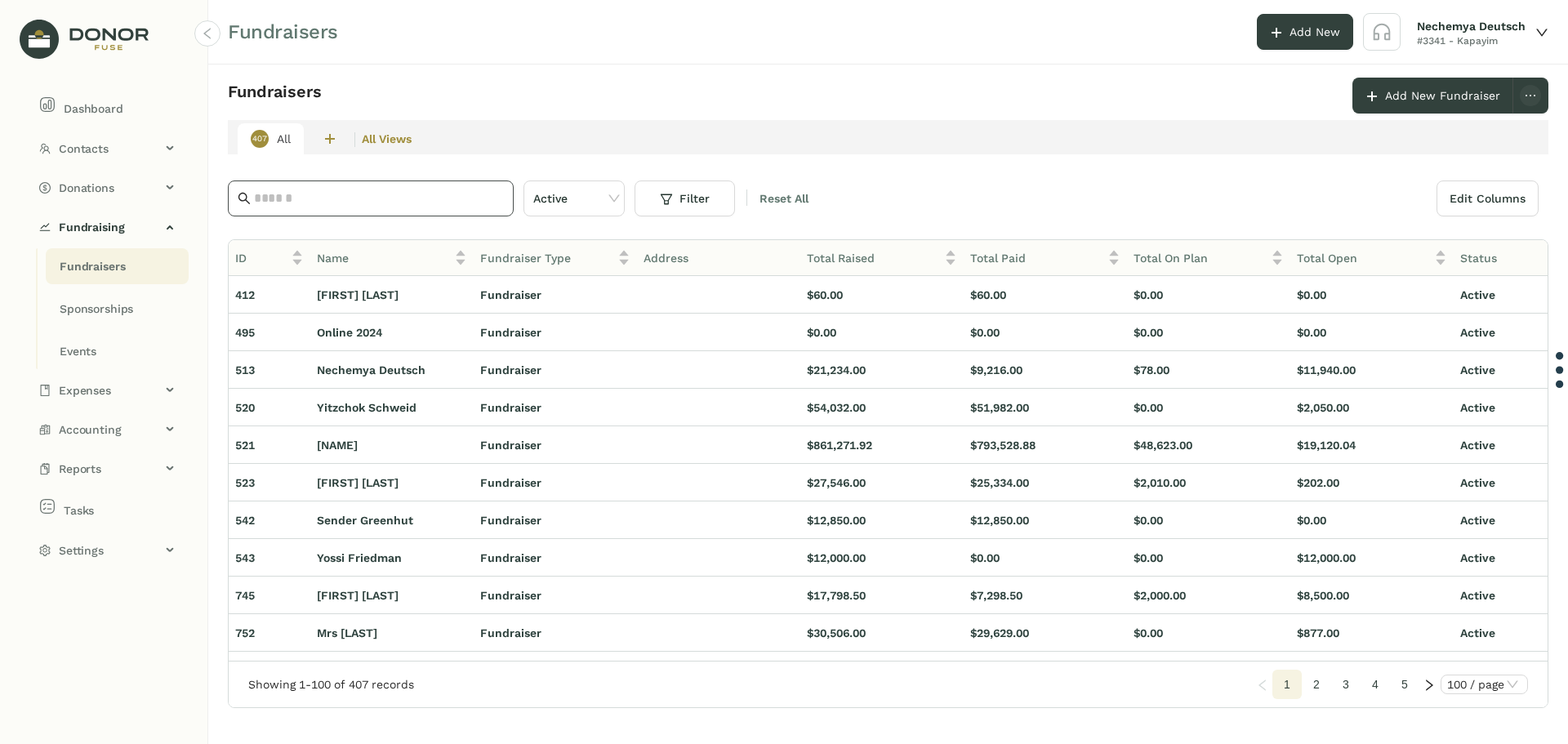click 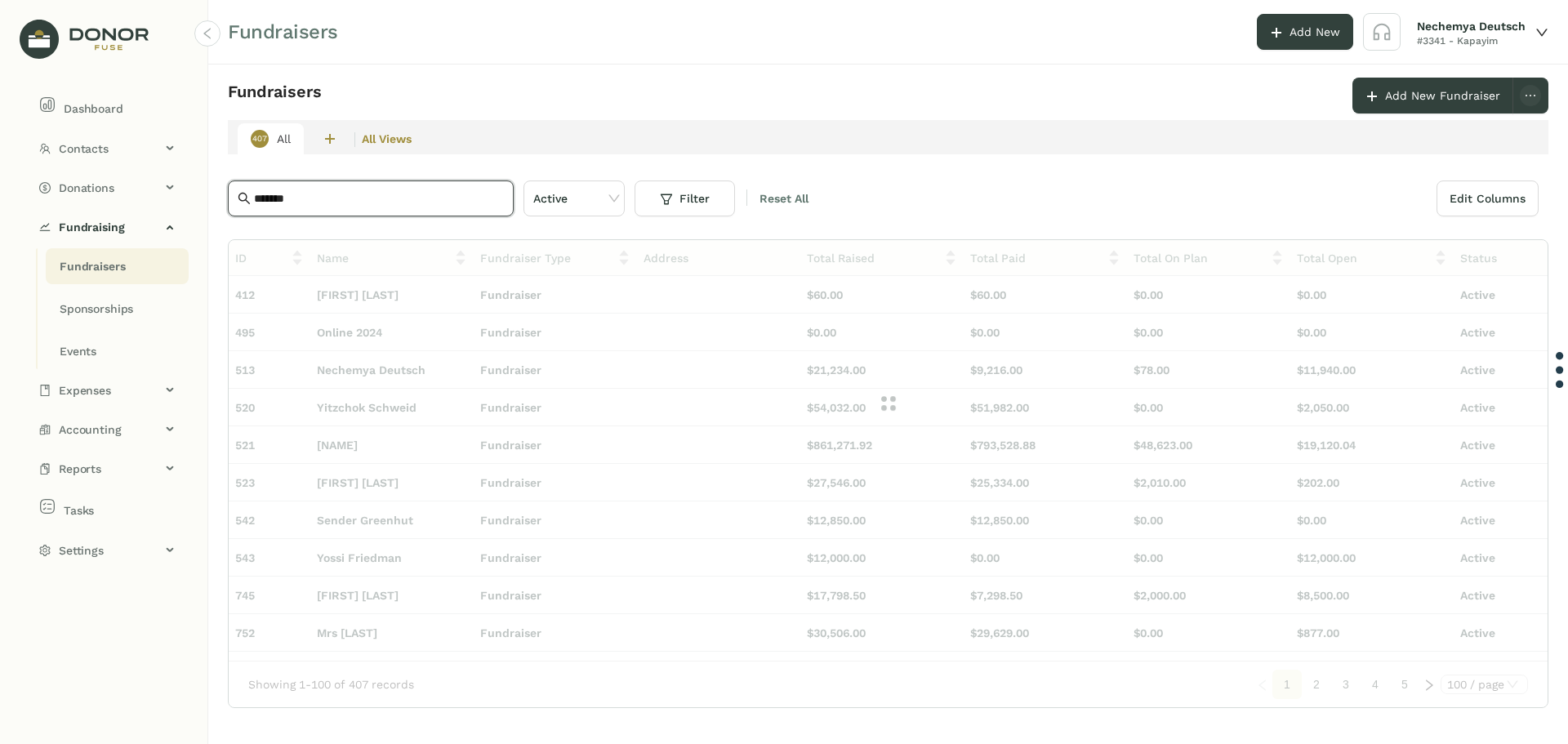 type on "*******" 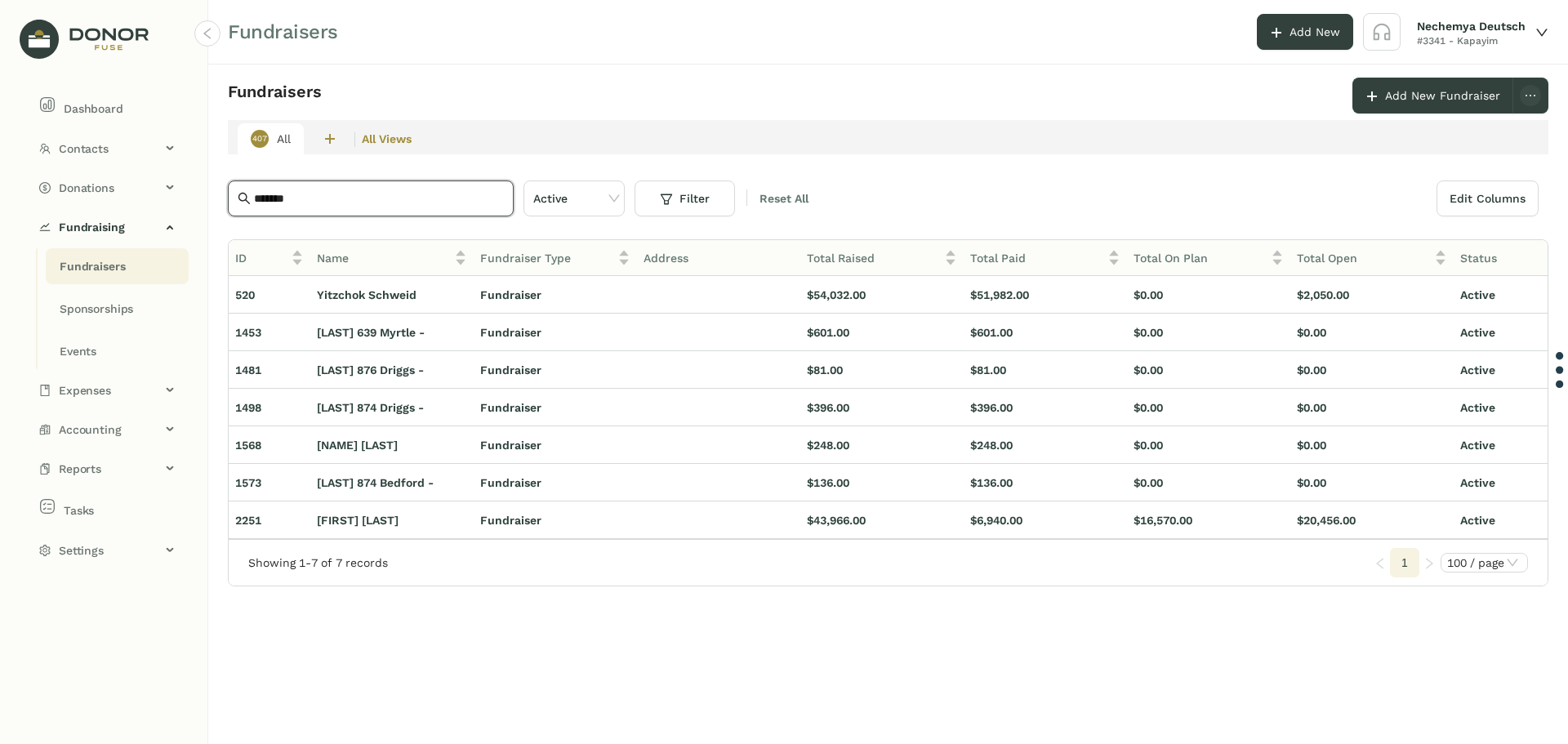 scroll, scrollTop: 0, scrollLeft: 32, axis: horizontal 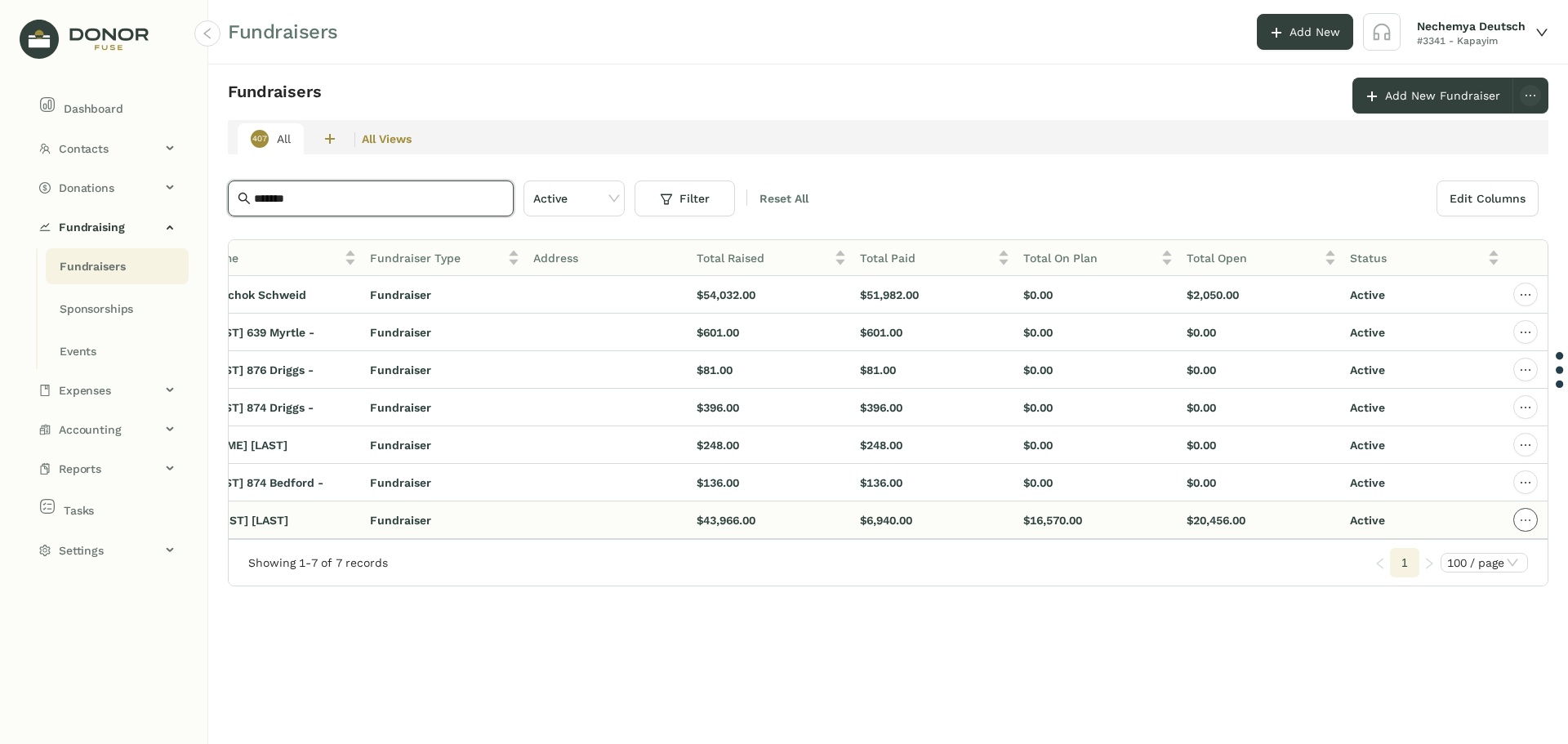 click 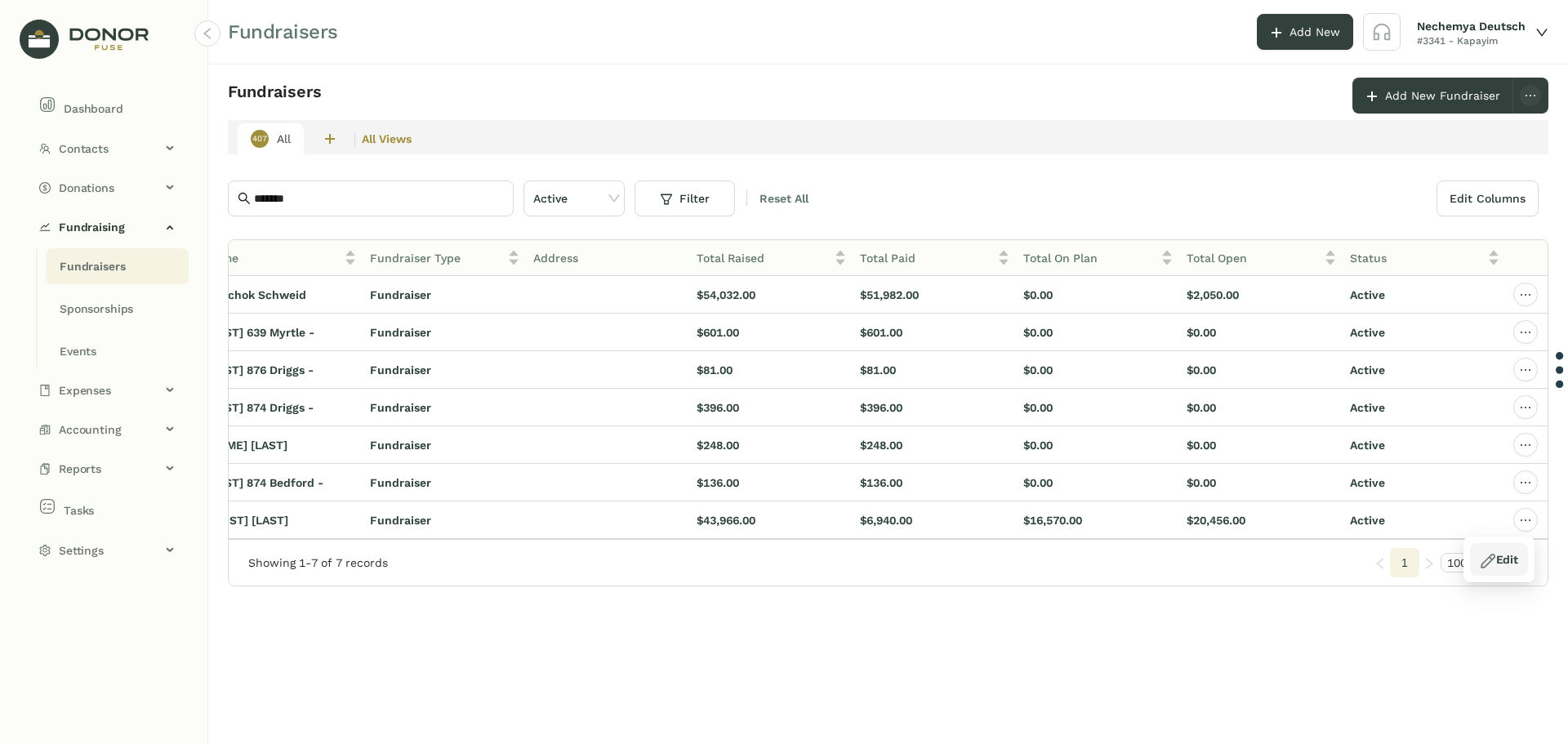 click on "Edit" at bounding box center (1499, 559) 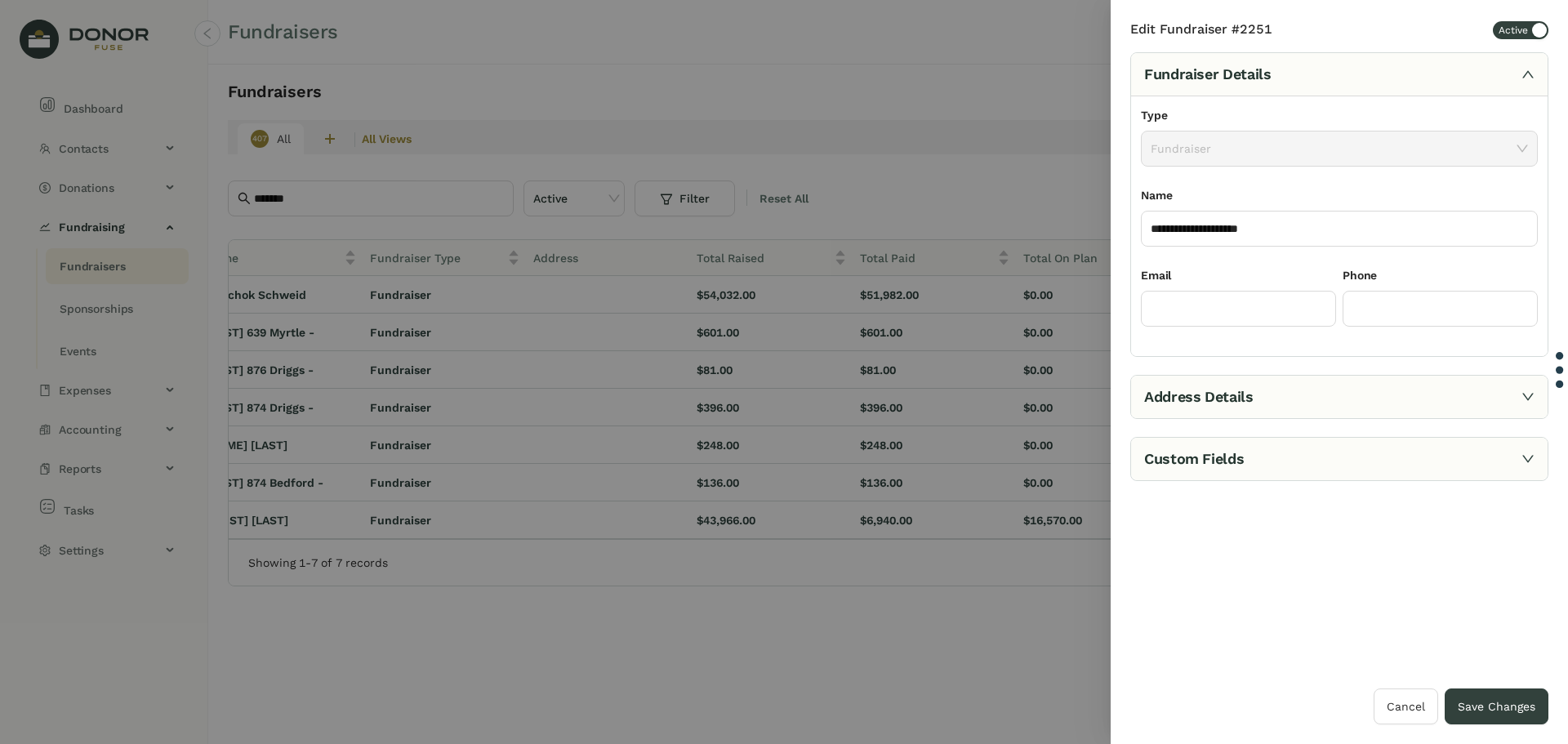 drag, startPoint x: 1267, startPoint y: 447, endPoint x: 1268, endPoint y: 455, distance: 8.062258 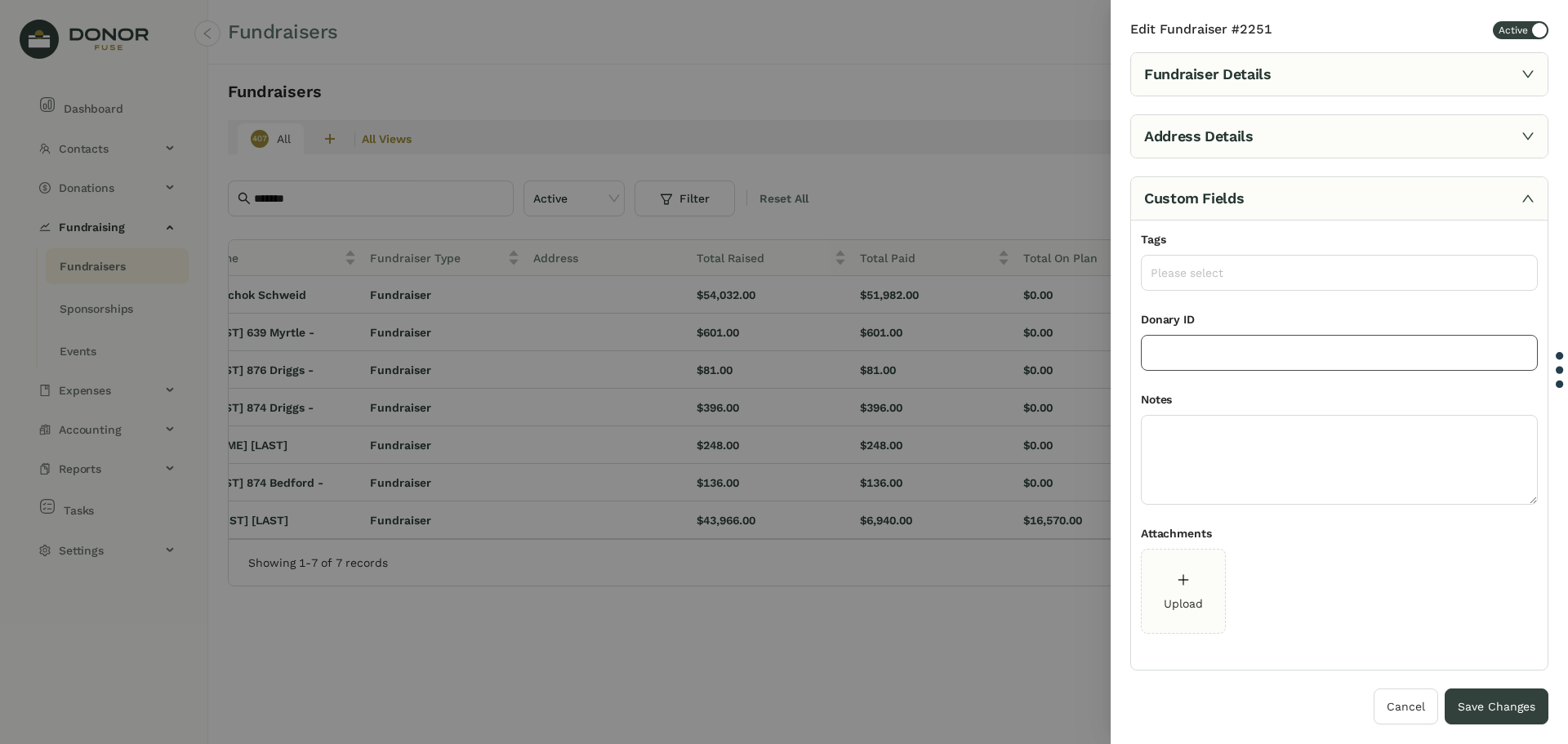 click 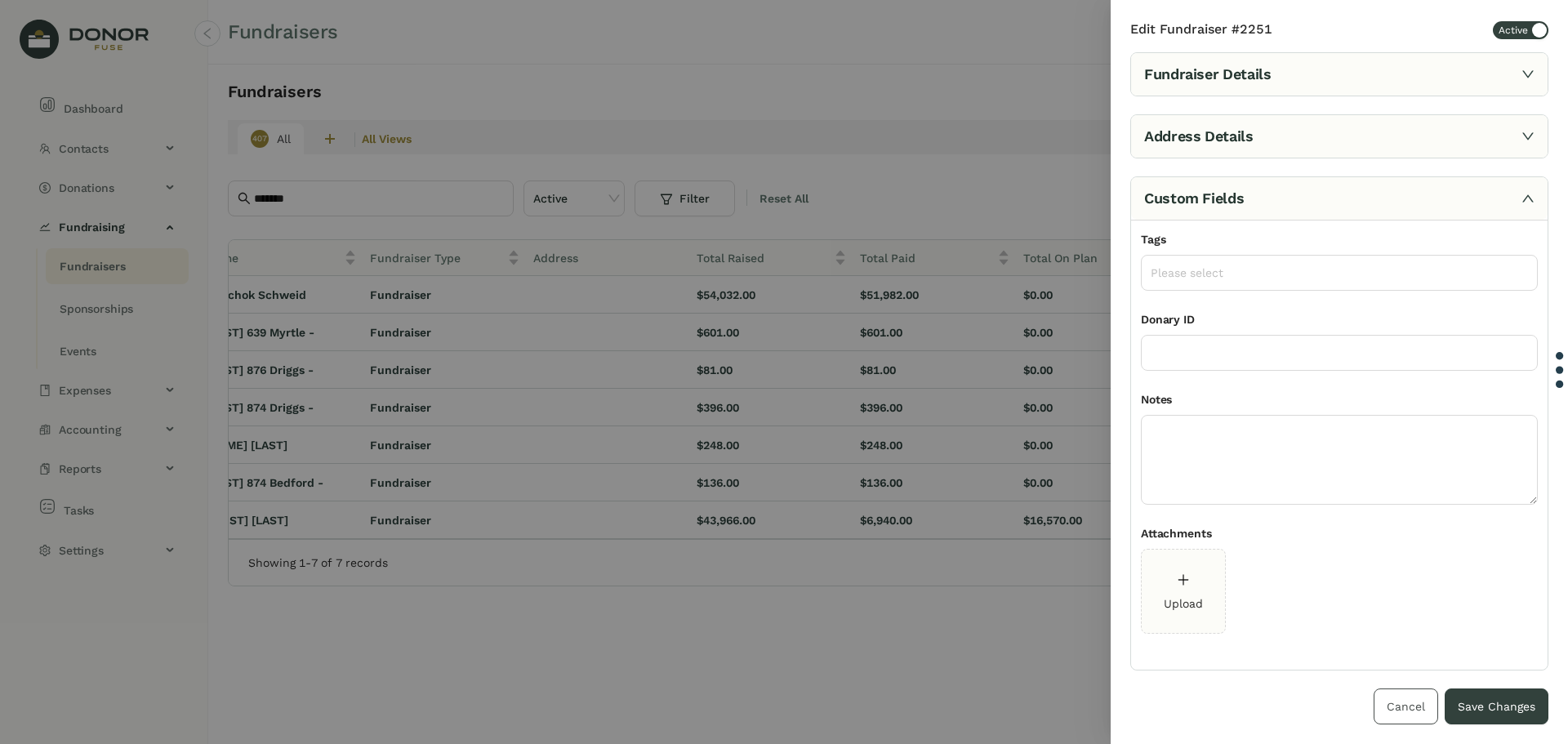 click on "Cancel" at bounding box center (1405, 706) 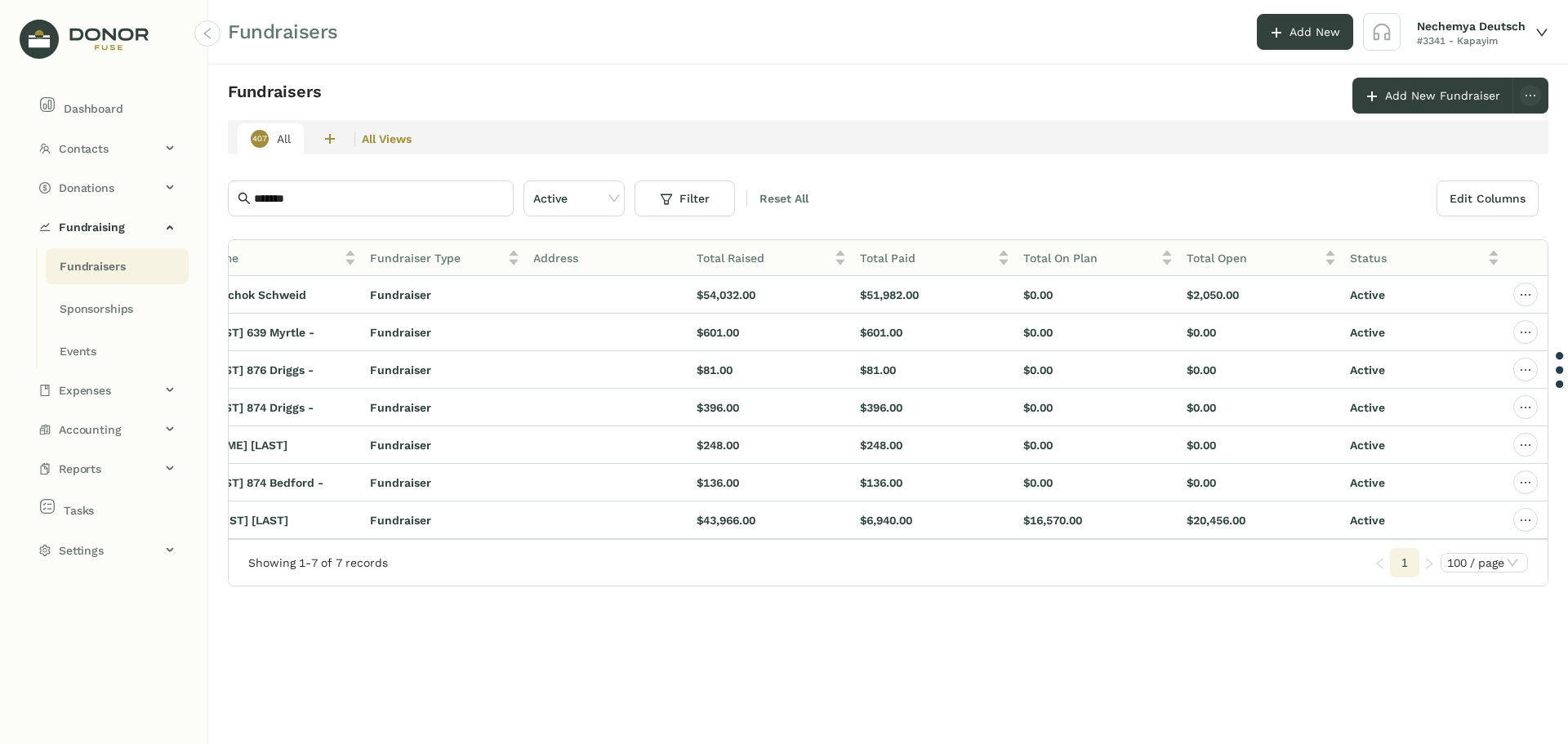 scroll, scrollTop: 0, scrollLeft: 42, axis: horizontal 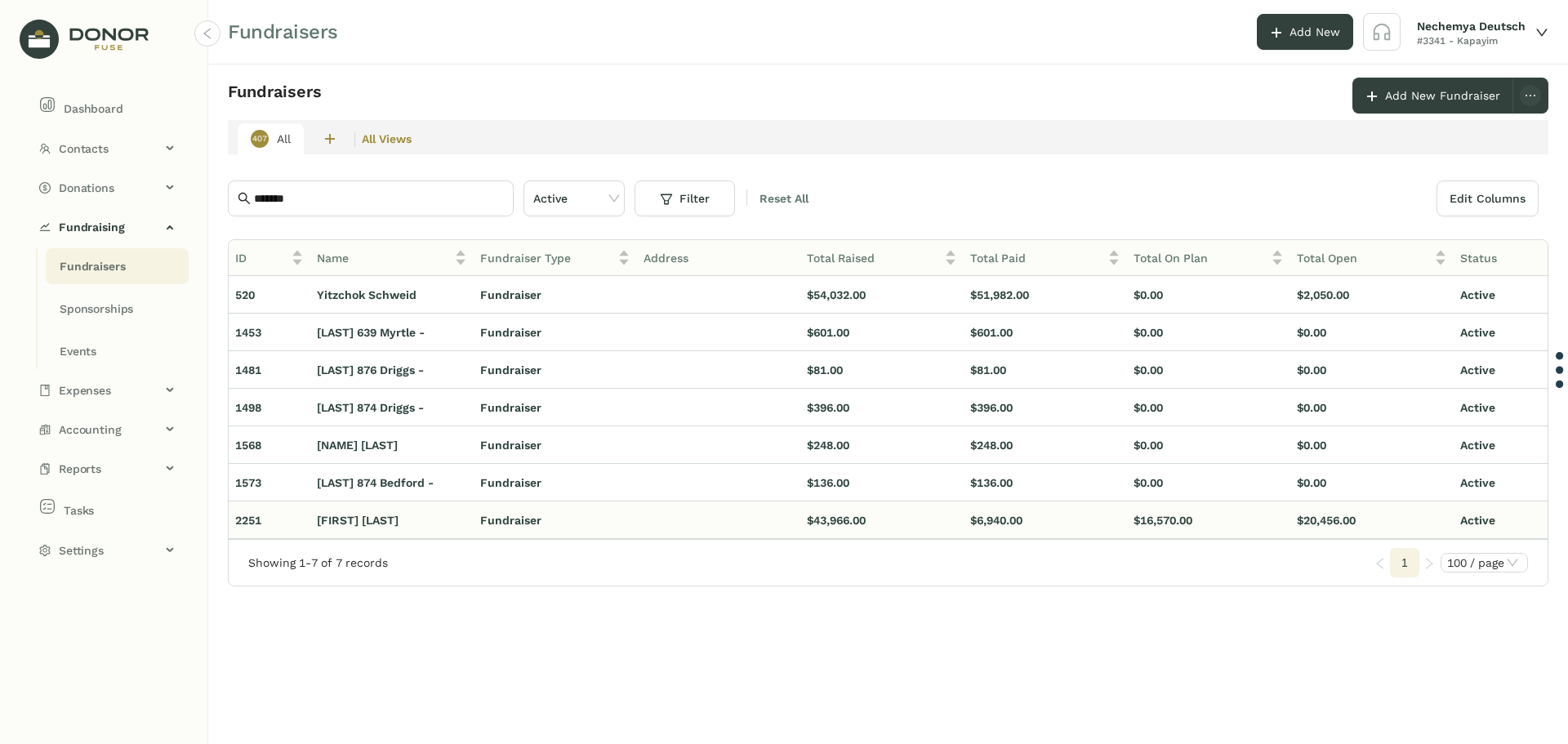 drag, startPoint x: 303, startPoint y: 524, endPoint x: 461, endPoint y: 526, distance: 158.01266 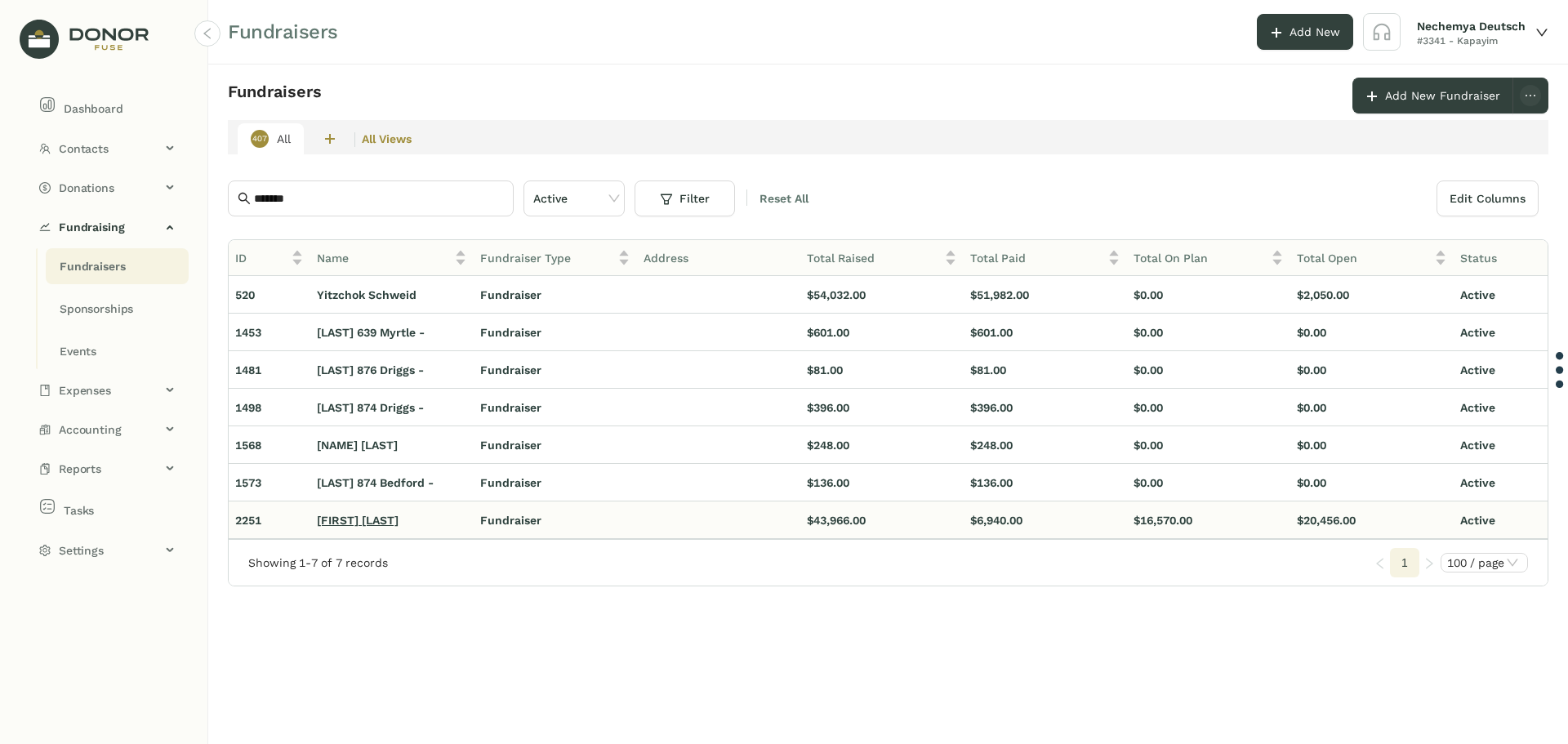 copy on "[FIRST] [LAST]" 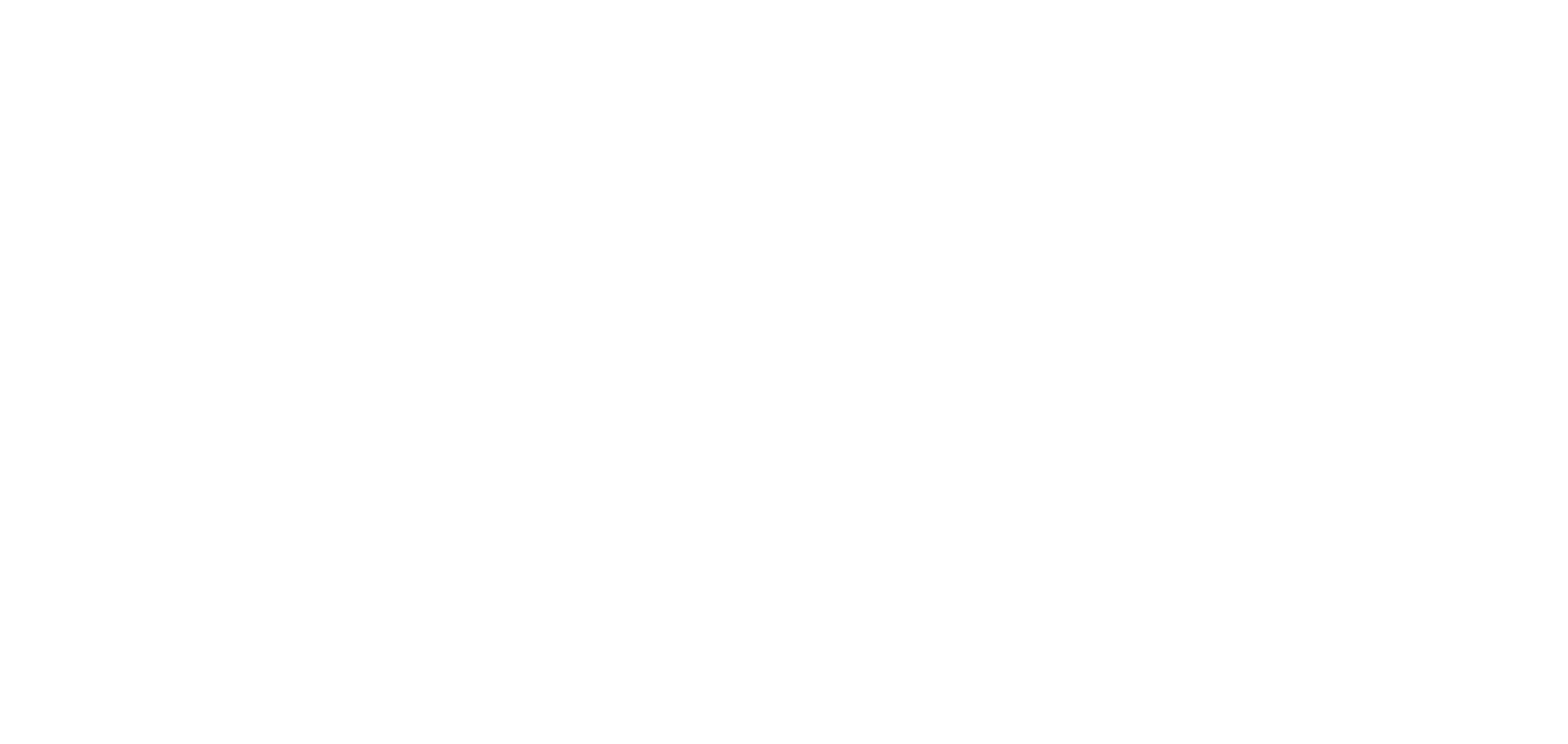 scroll, scrollTop: 0, scrollLeft: 0, axis: both 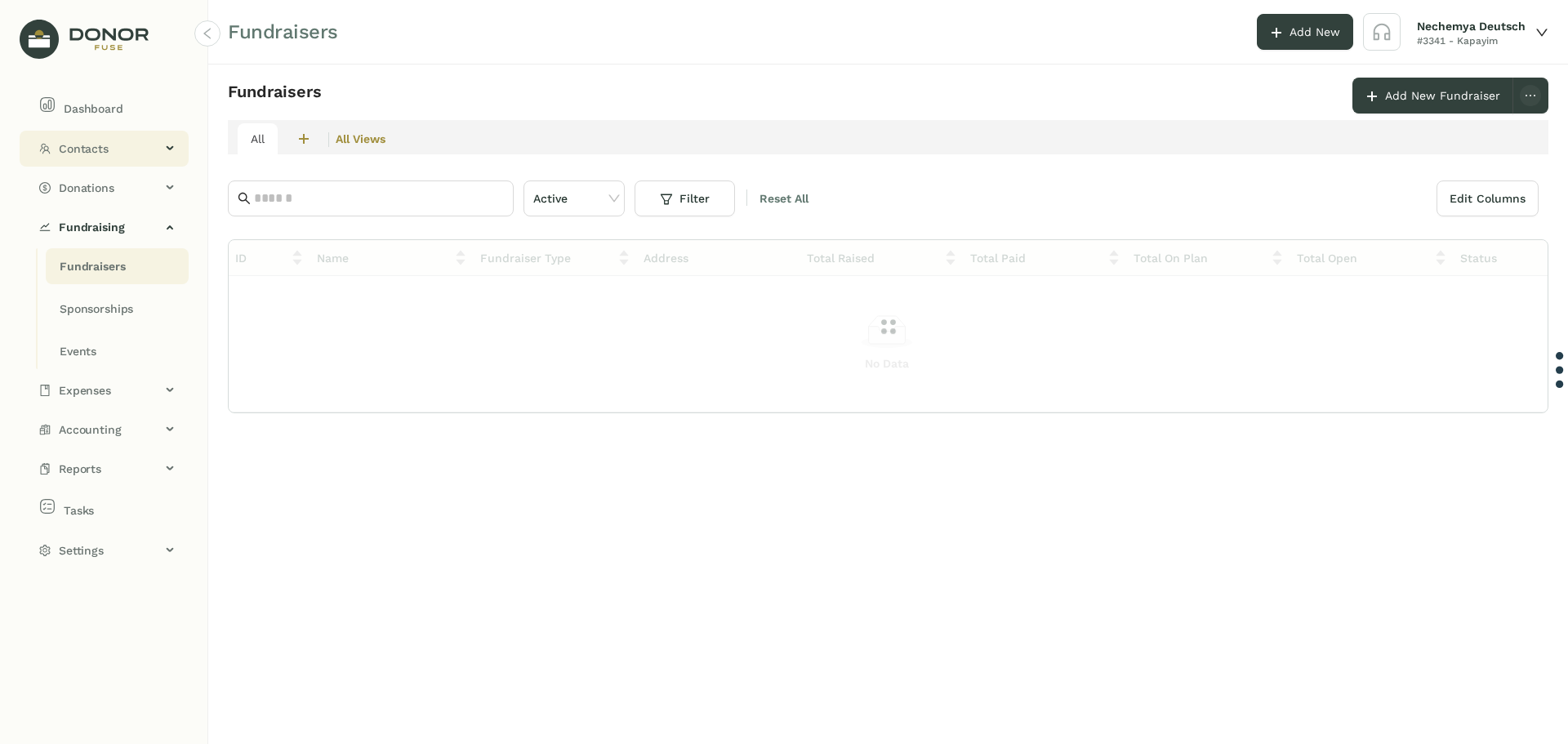 click on "Contacts" 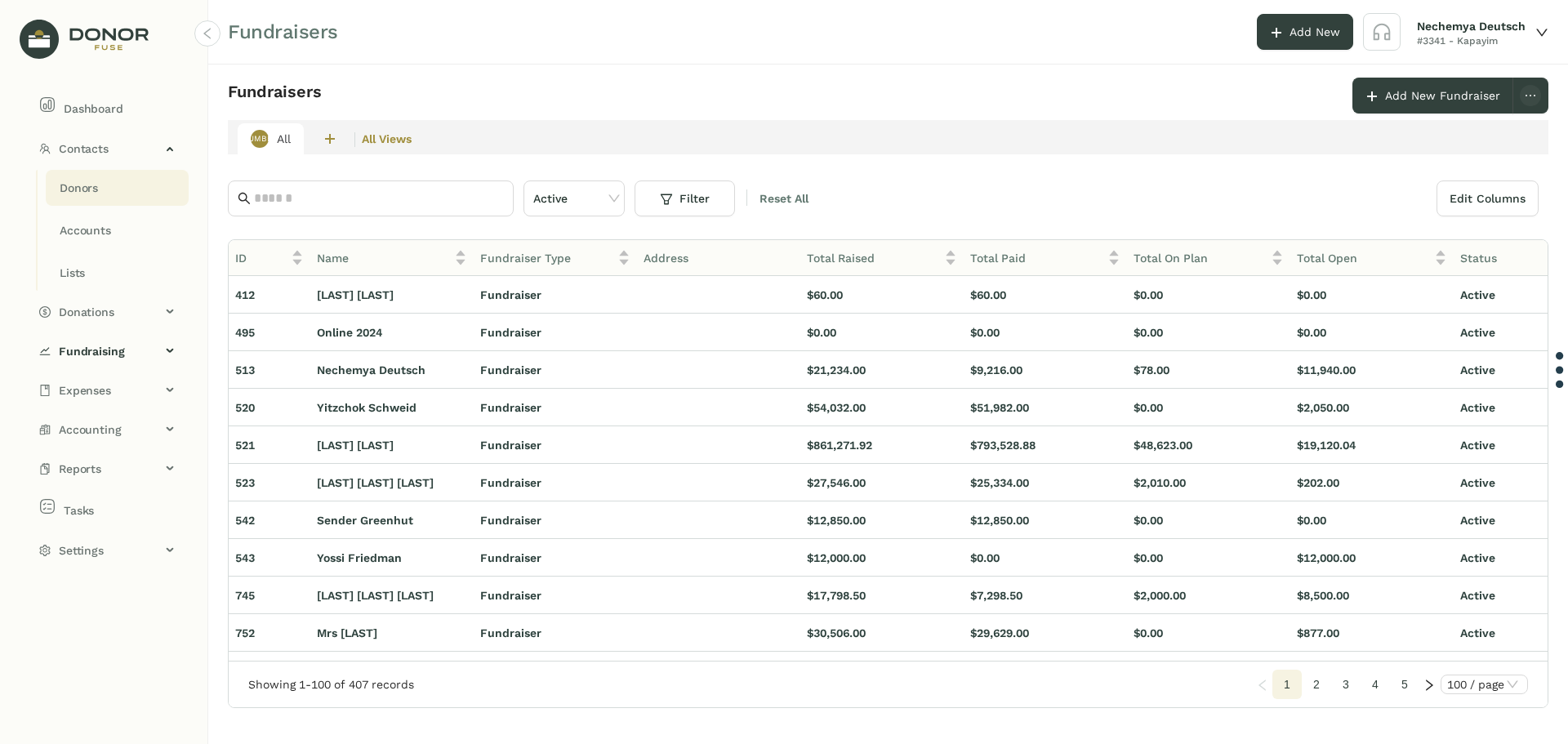 click on "Donors" 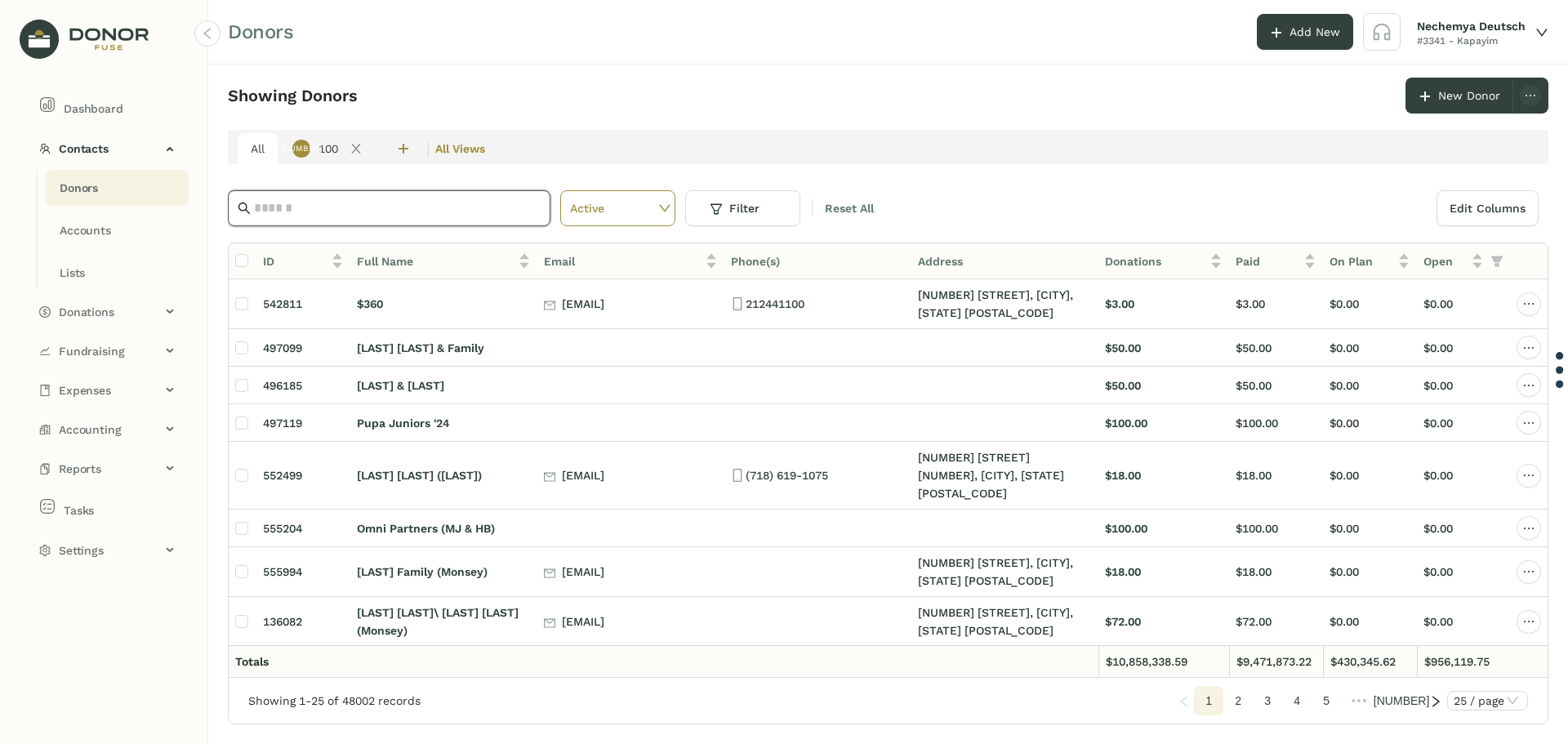 click 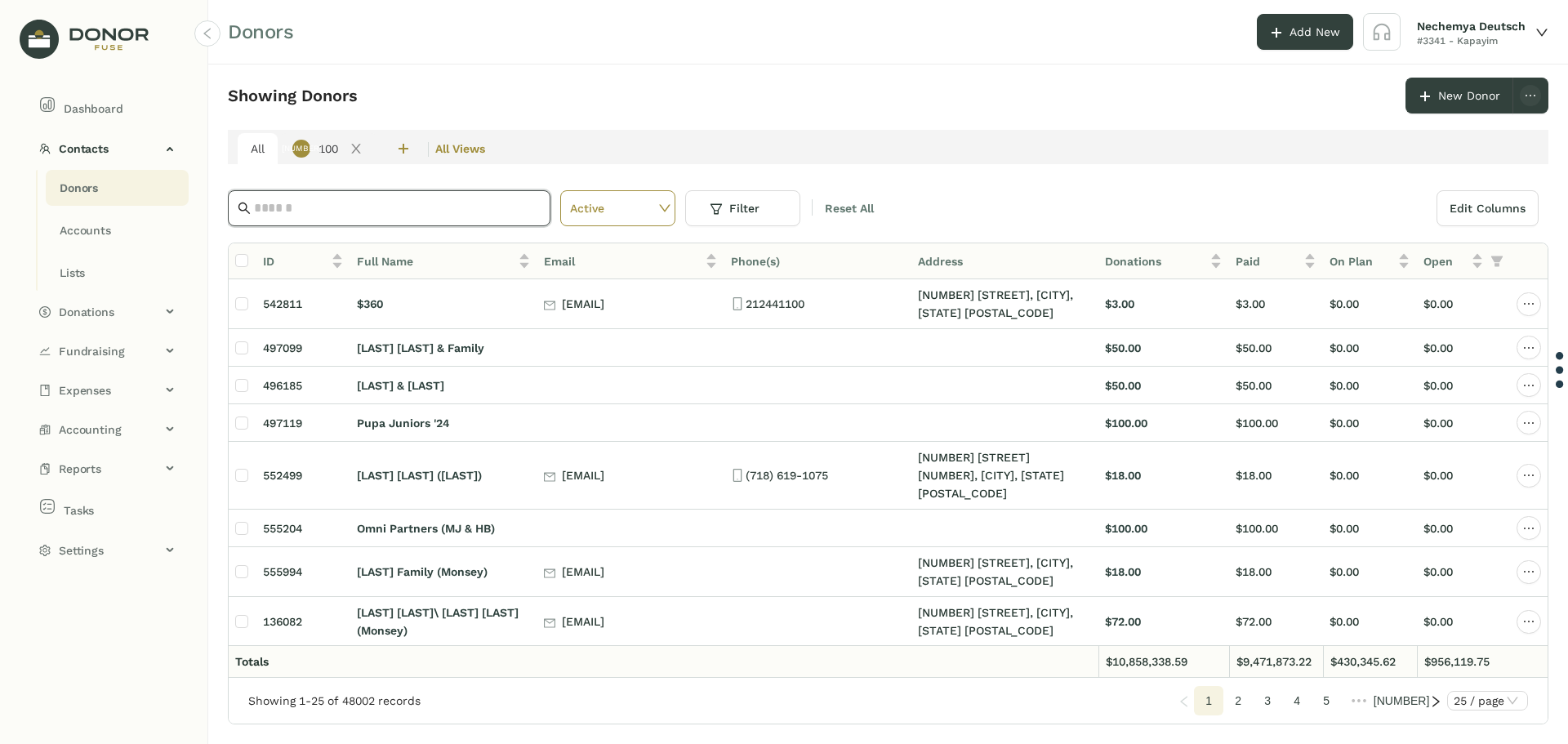 paste on "**********" 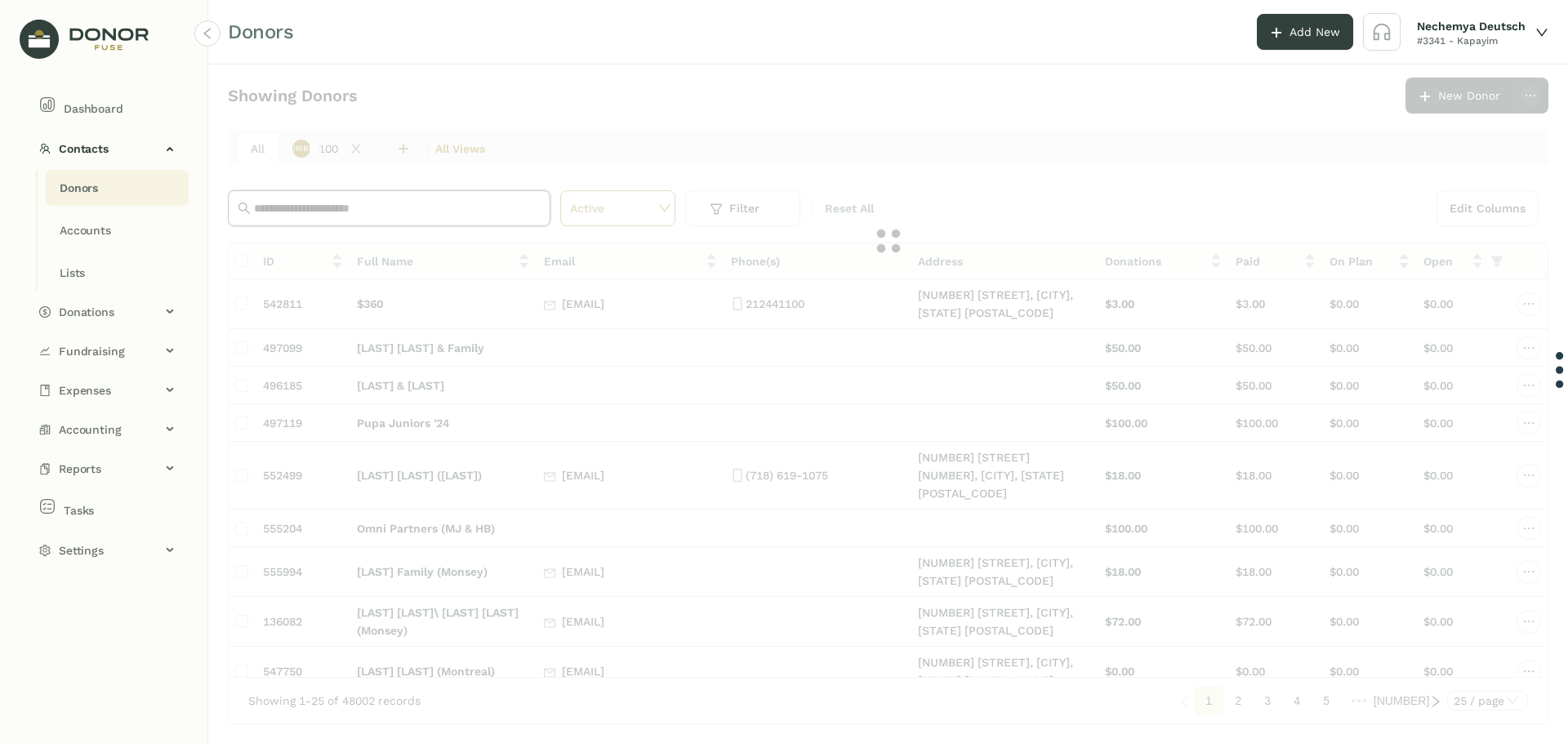type on "**********" 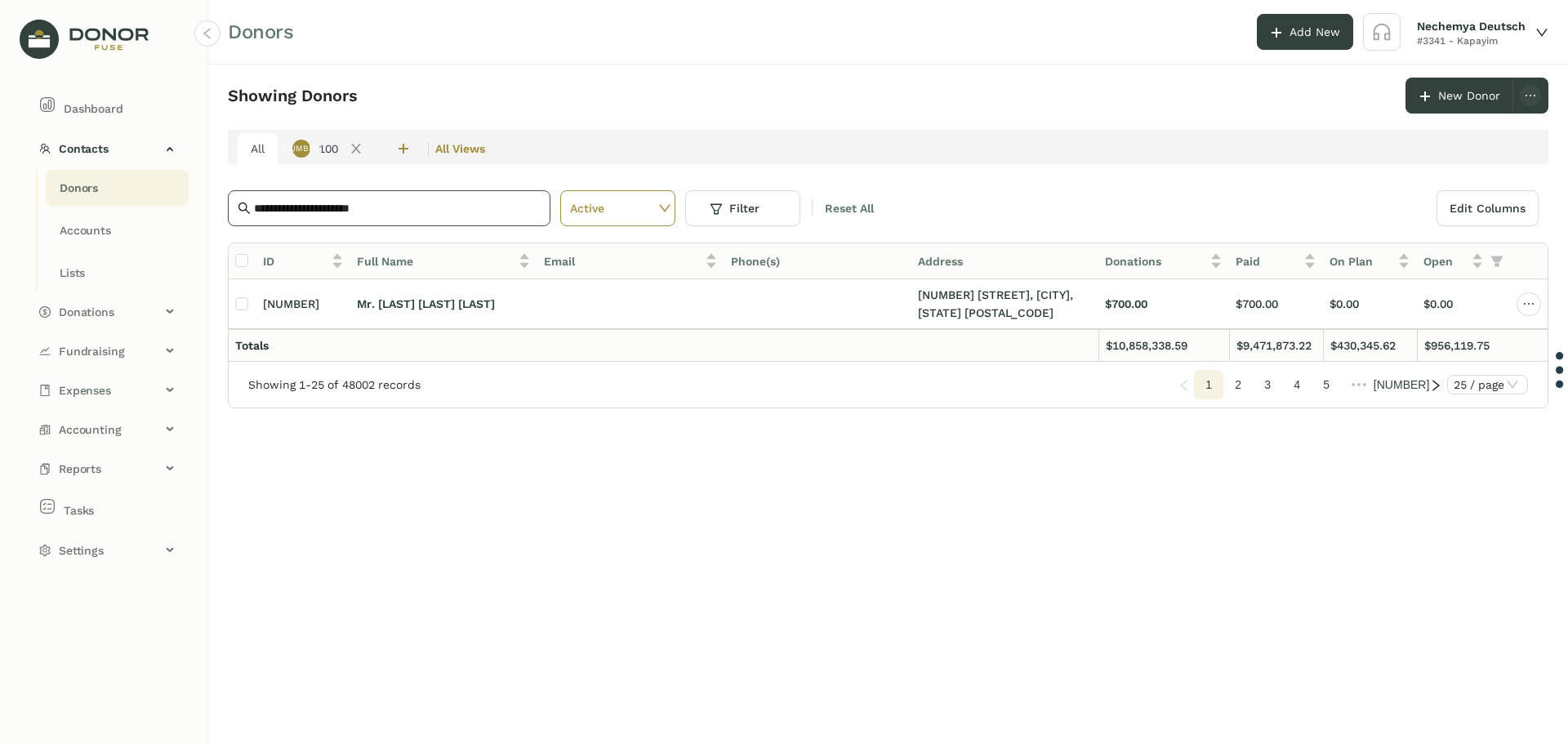 click on "**********" 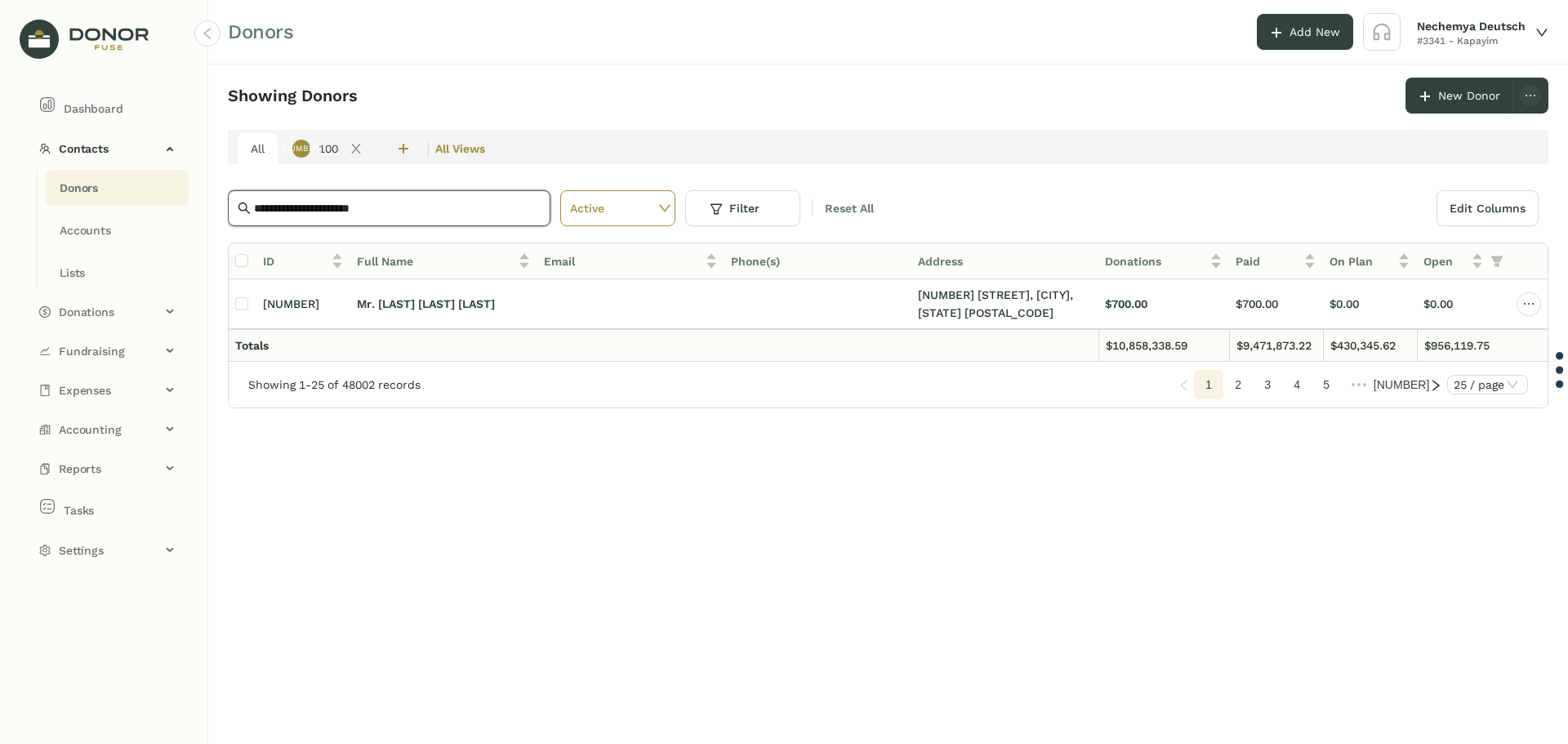drag, startPoint x: 289, startPoint y: 211, endPoint x: 200, endPoint y: 223, distance: 89.80535 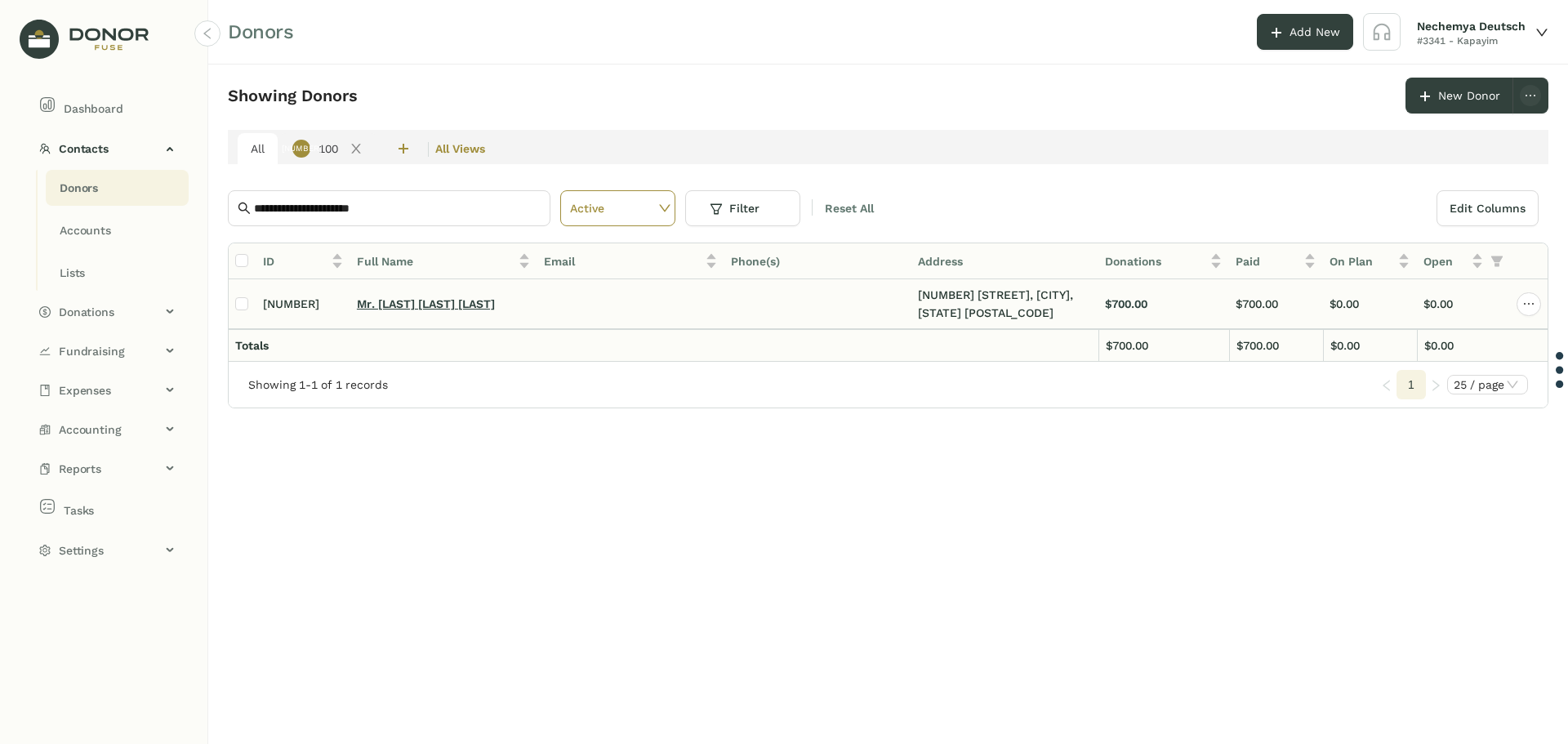click on "Mr. Mordche Yakov Schweid" 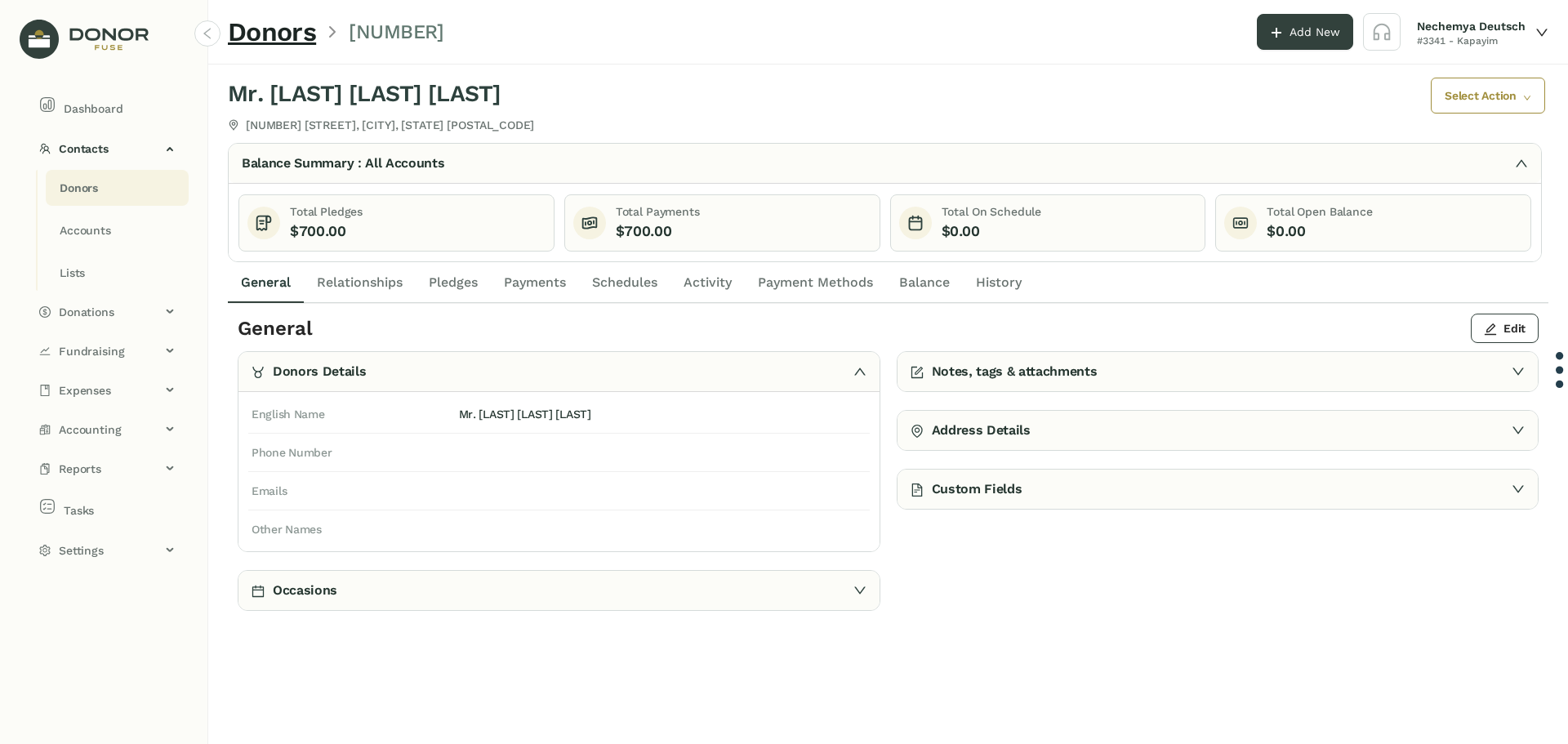 click on "Activity" 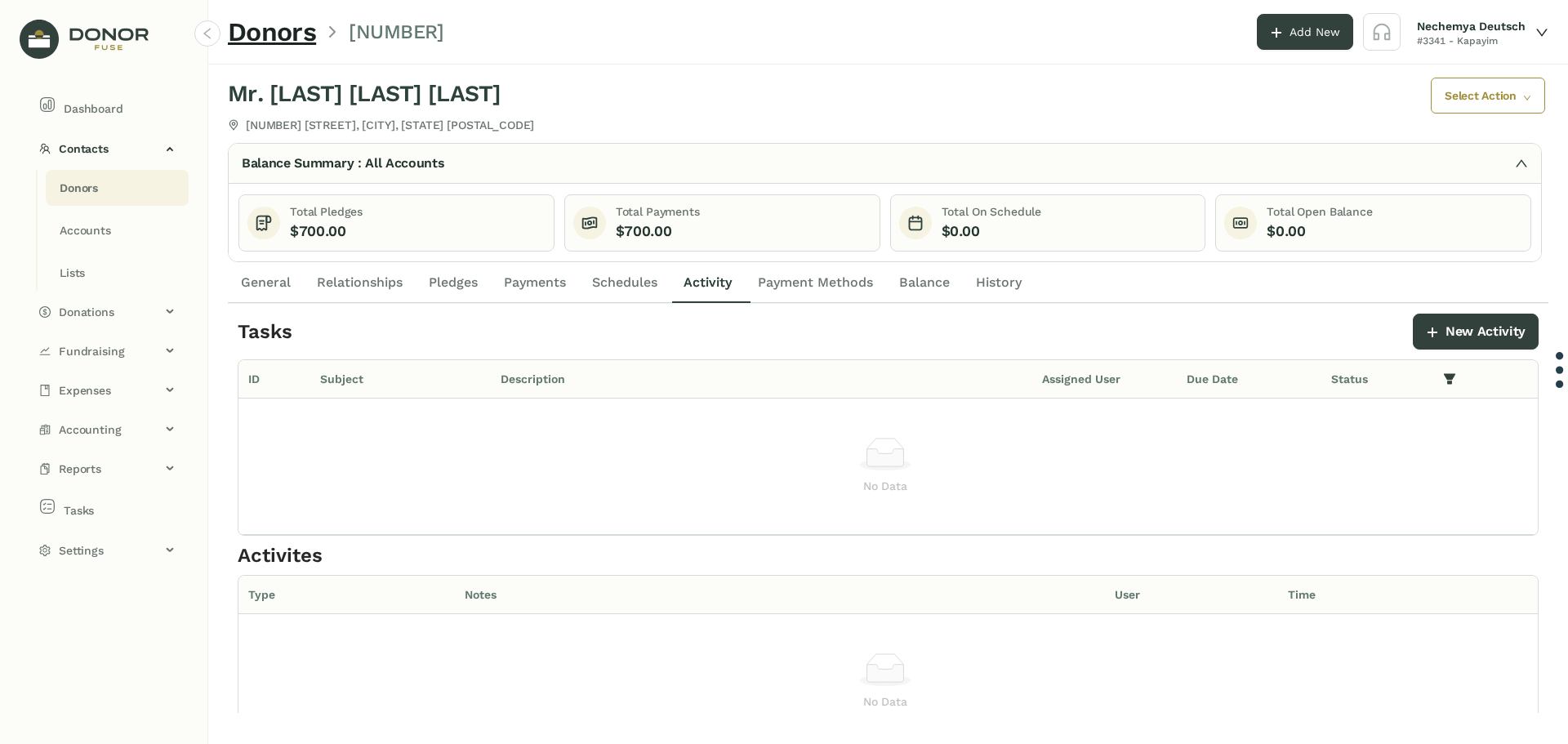 click on "General" 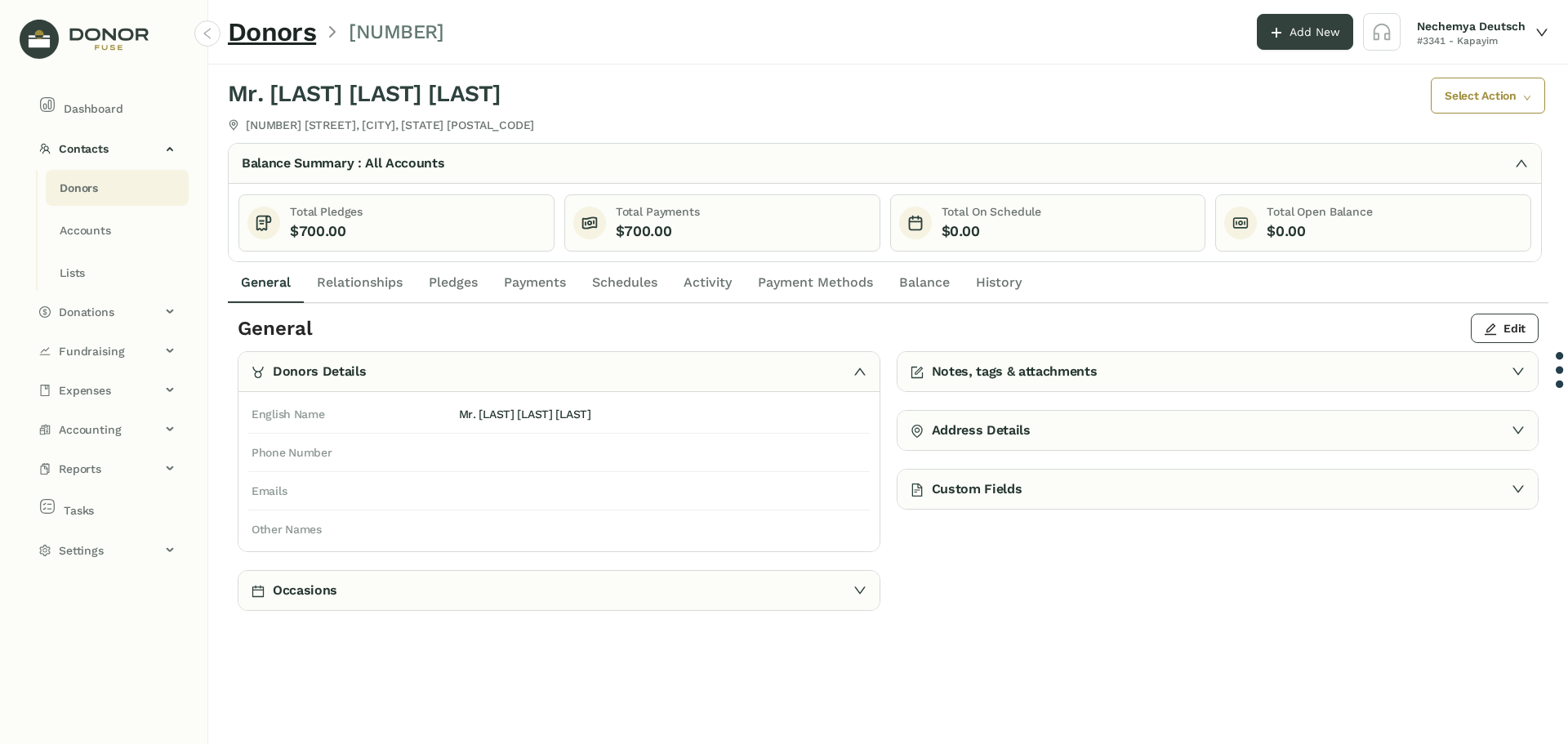 click on "Custom Fields" 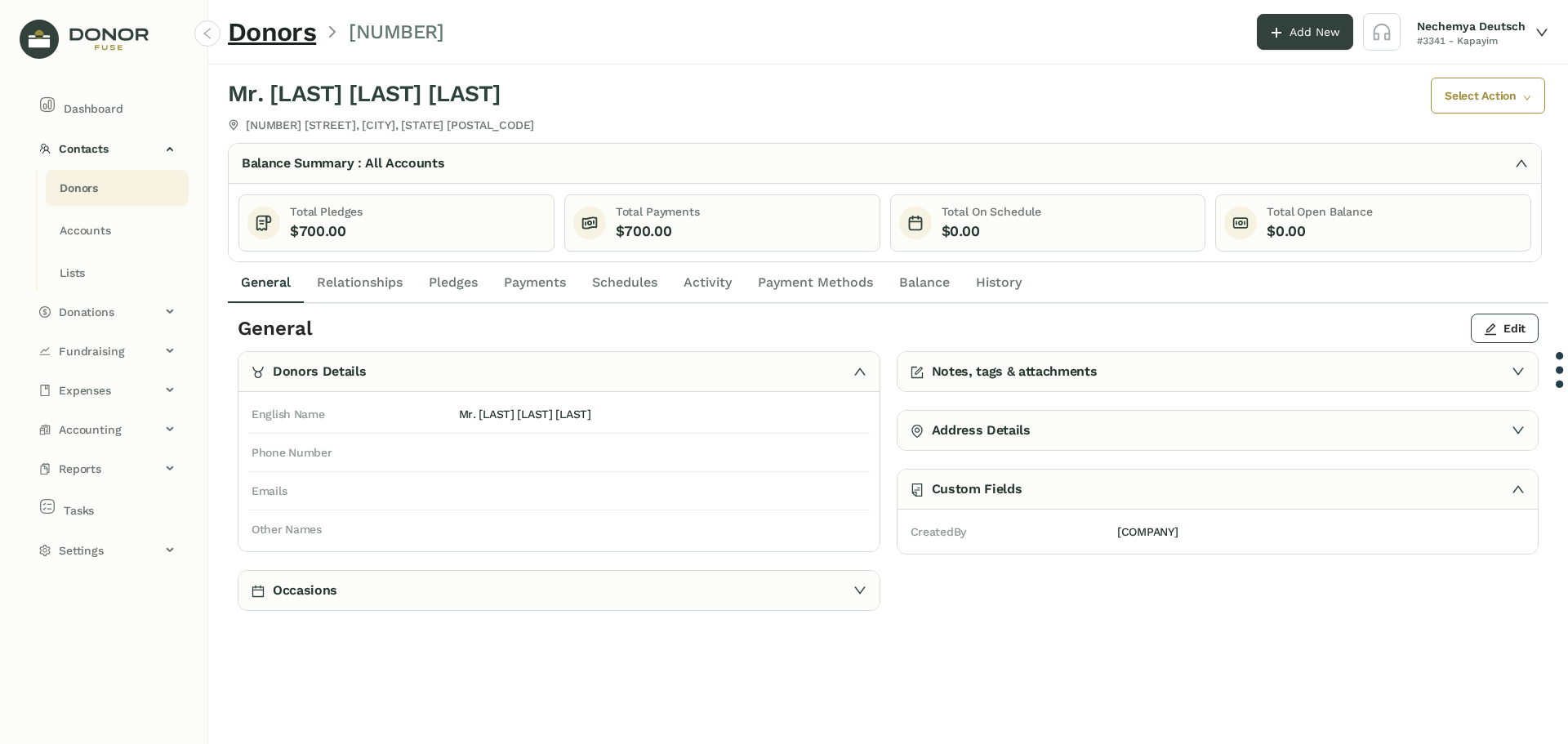 click on "Custom Fields" 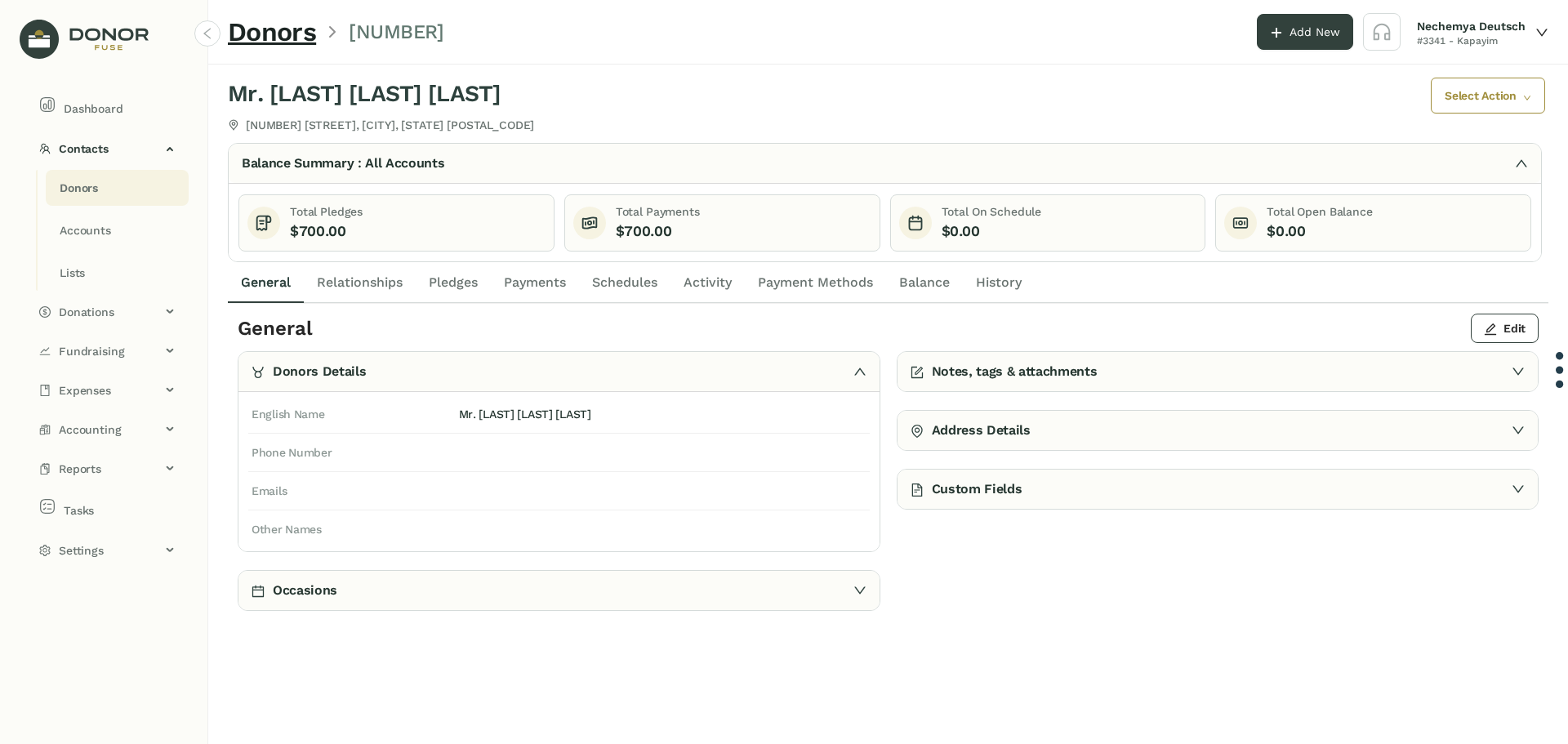 click on "Address Details" 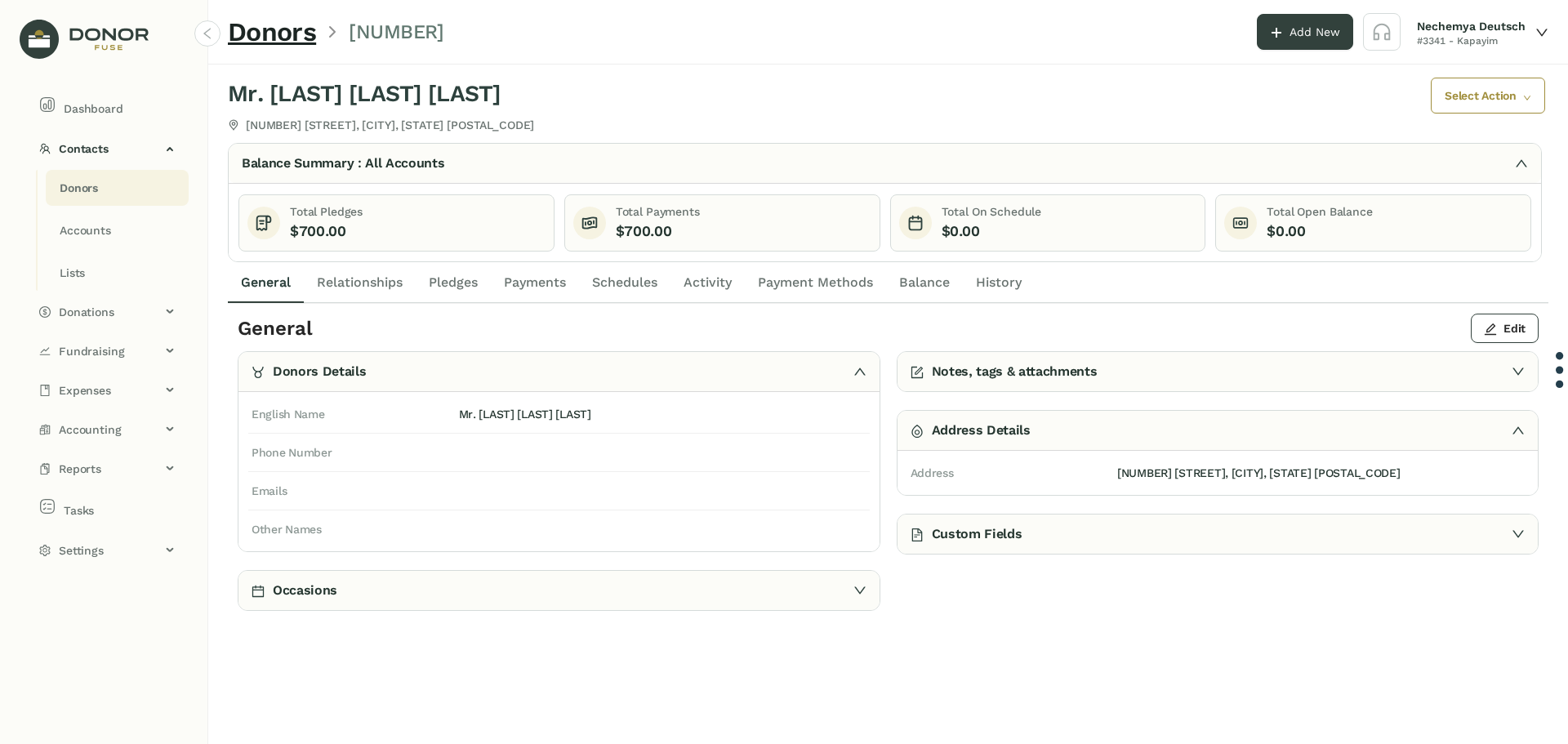 click on "Address Details" 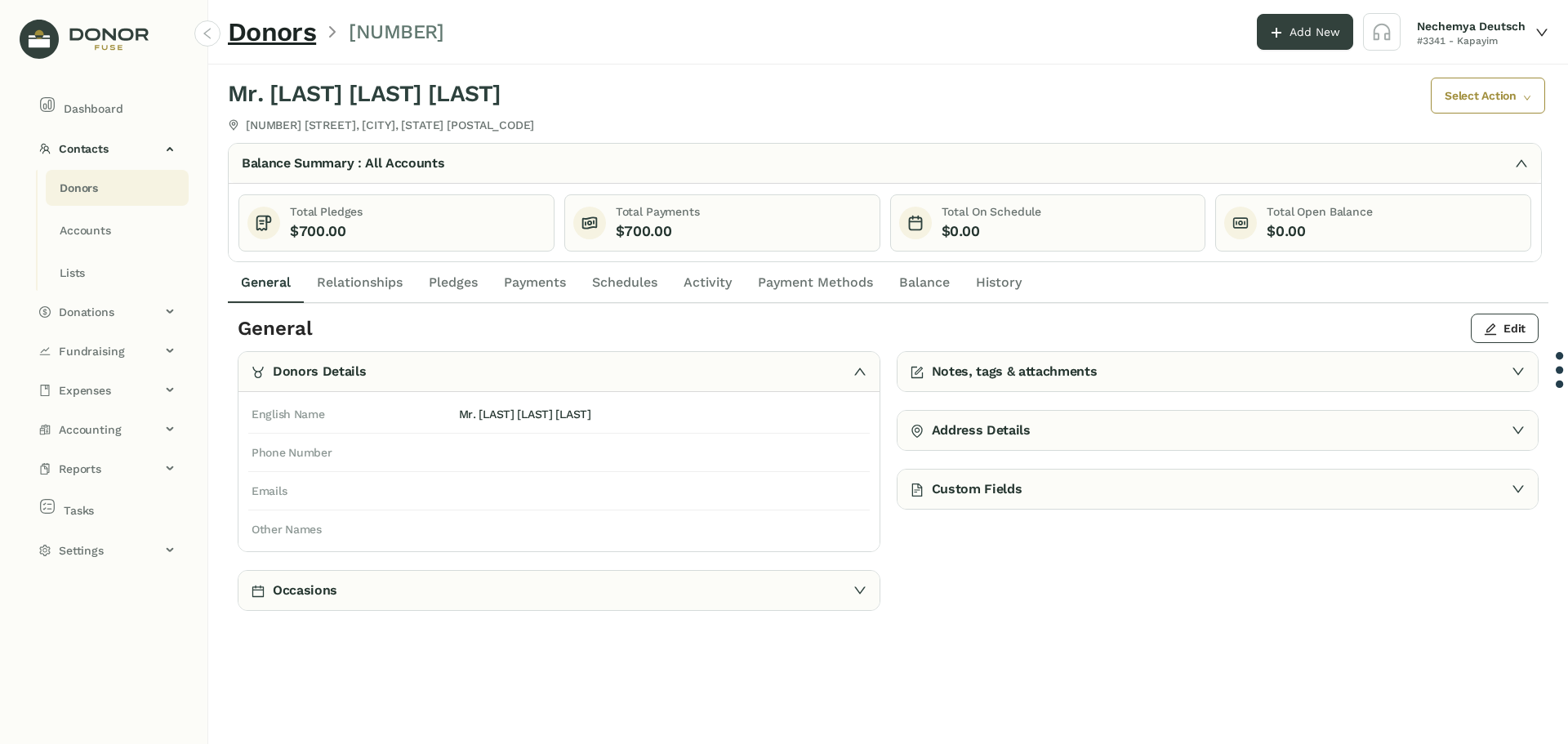 click on "Notes, tags & attachments" 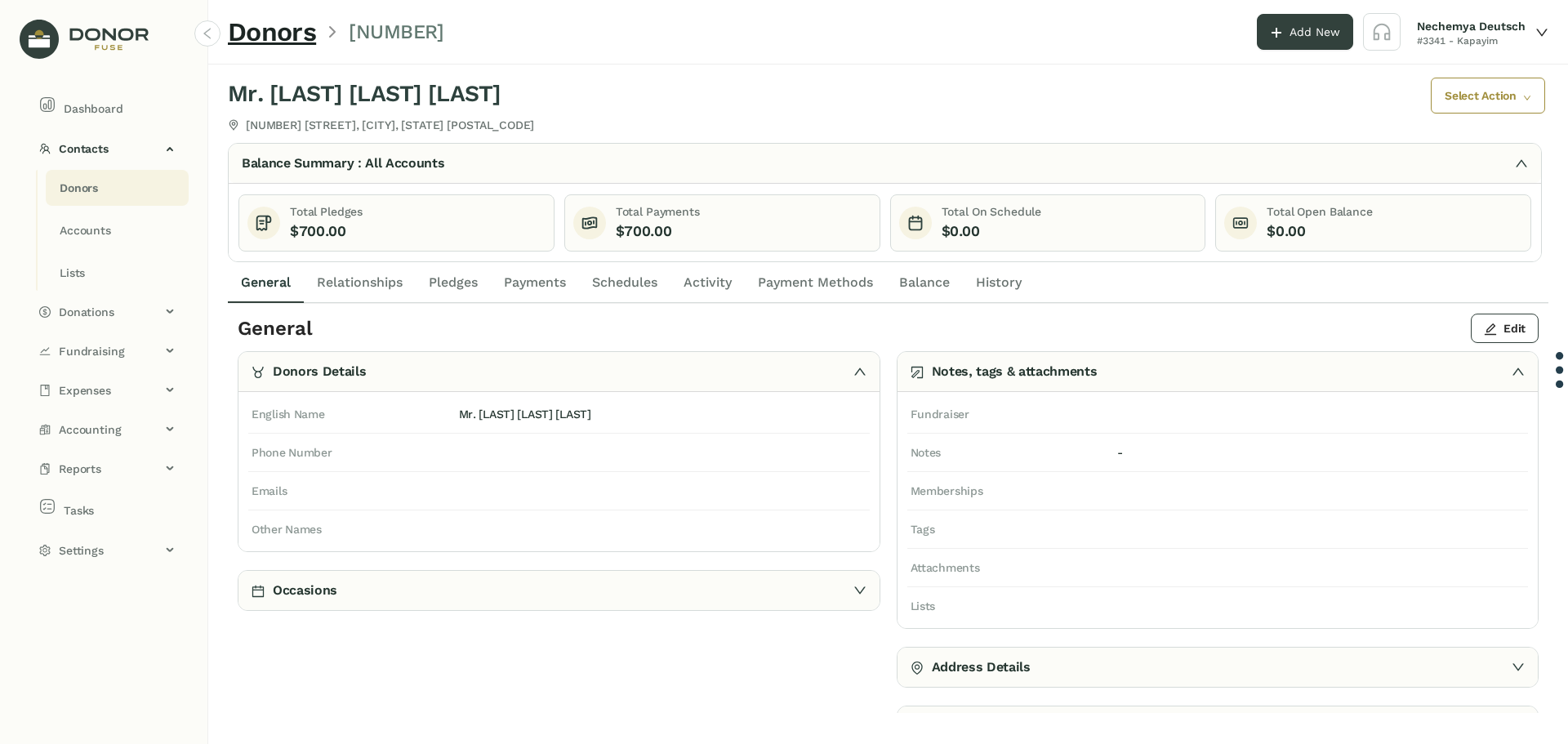 click on "Notes, tags & attachments" 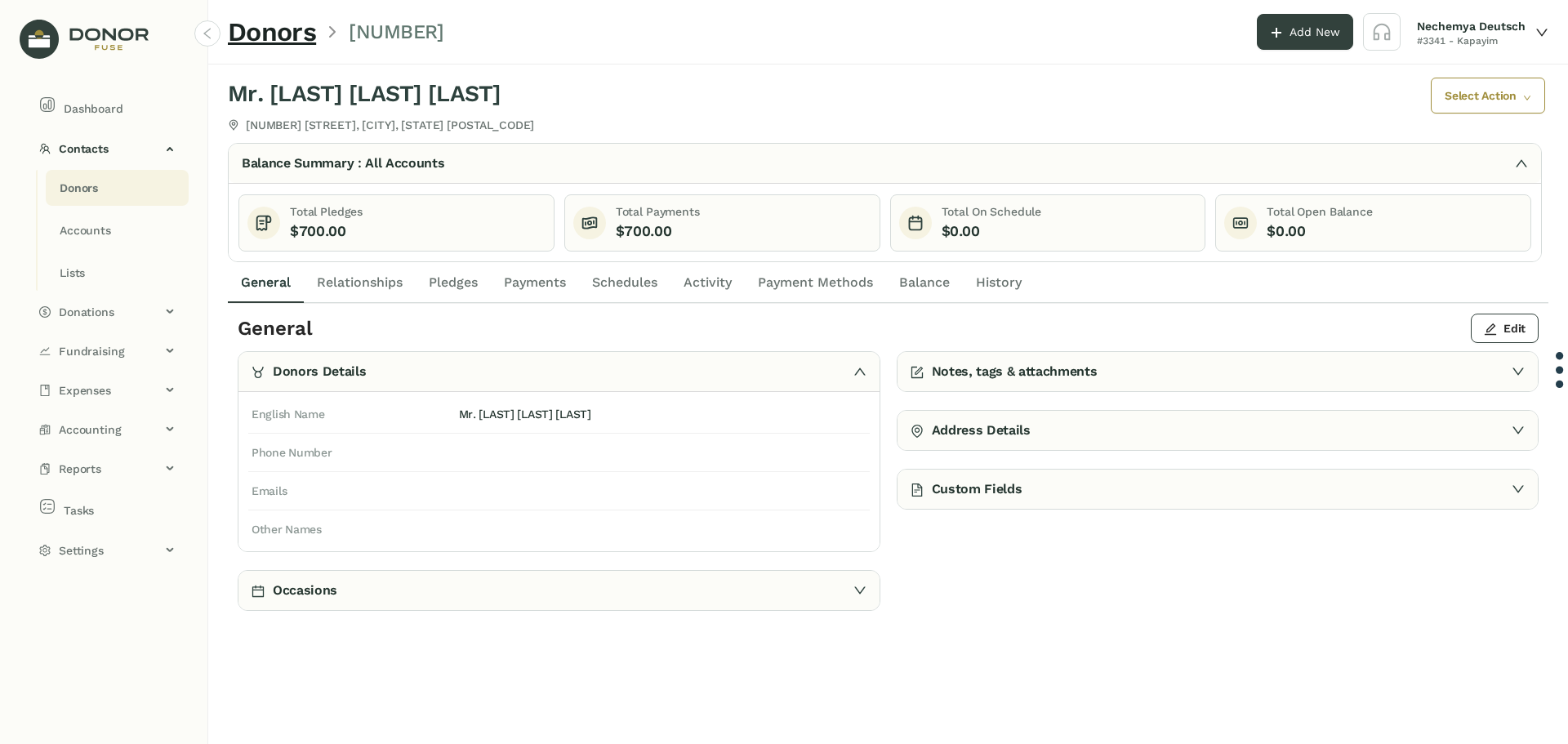 click on "Occasions" 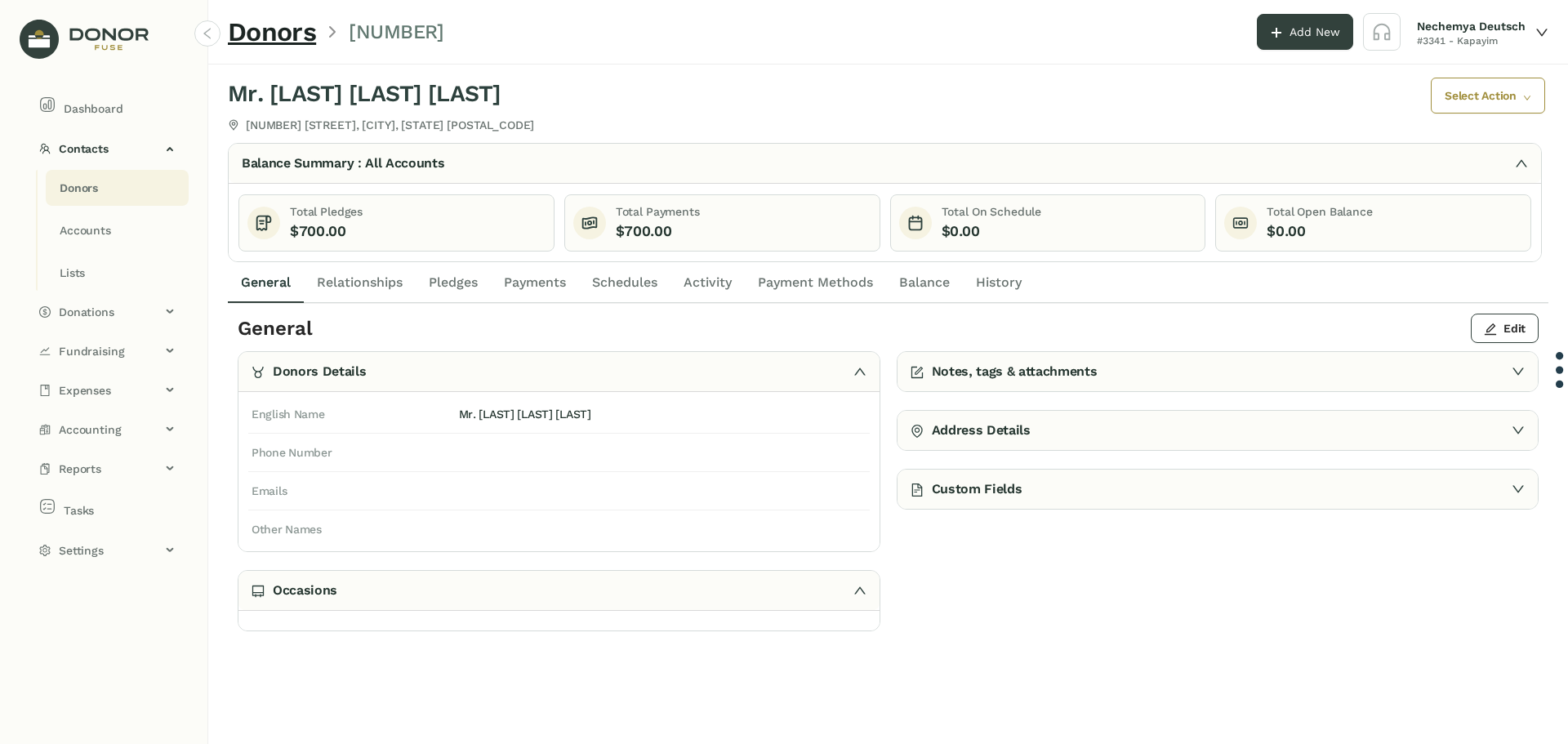 click on "Occasions" 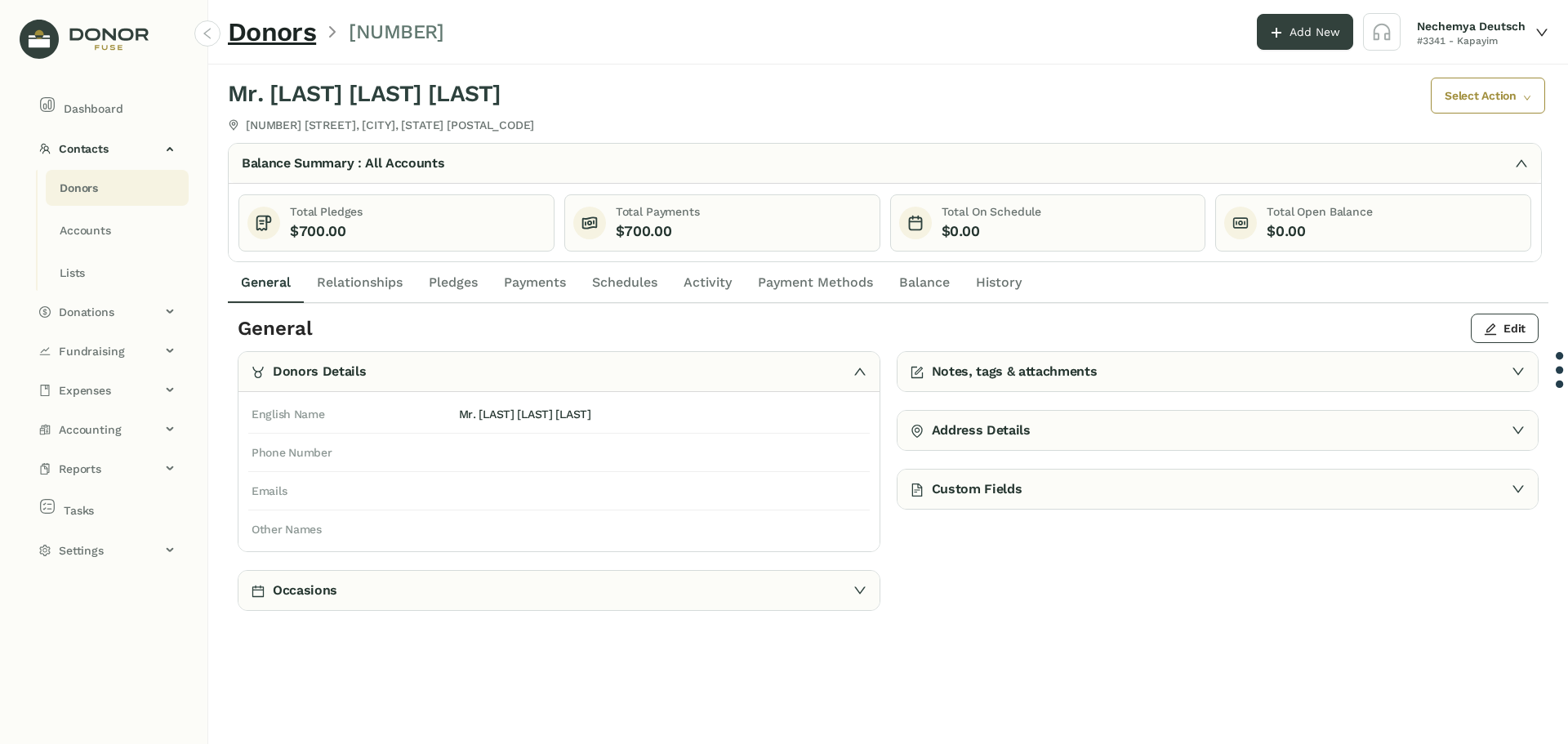 click on "Relationships" 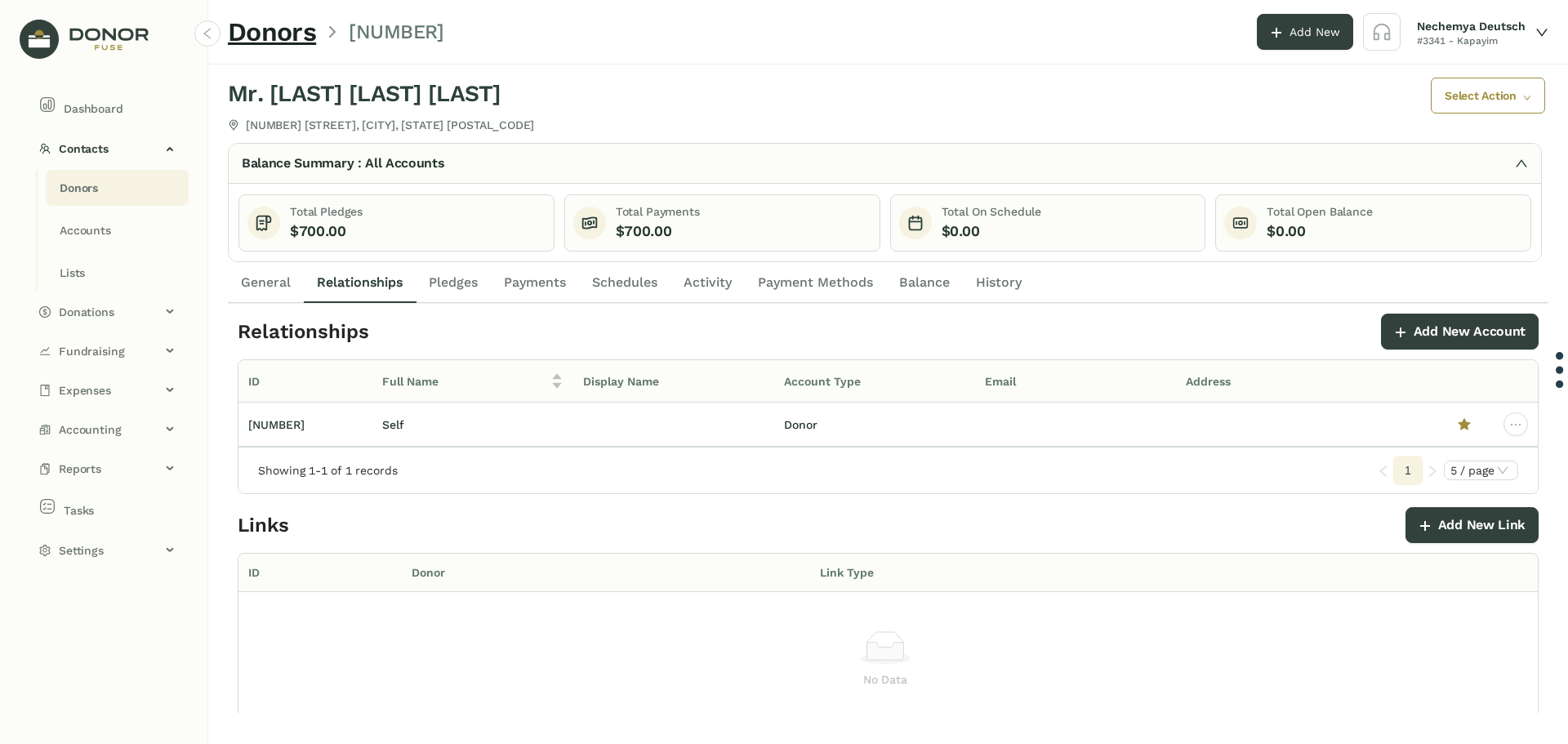 click on "General" 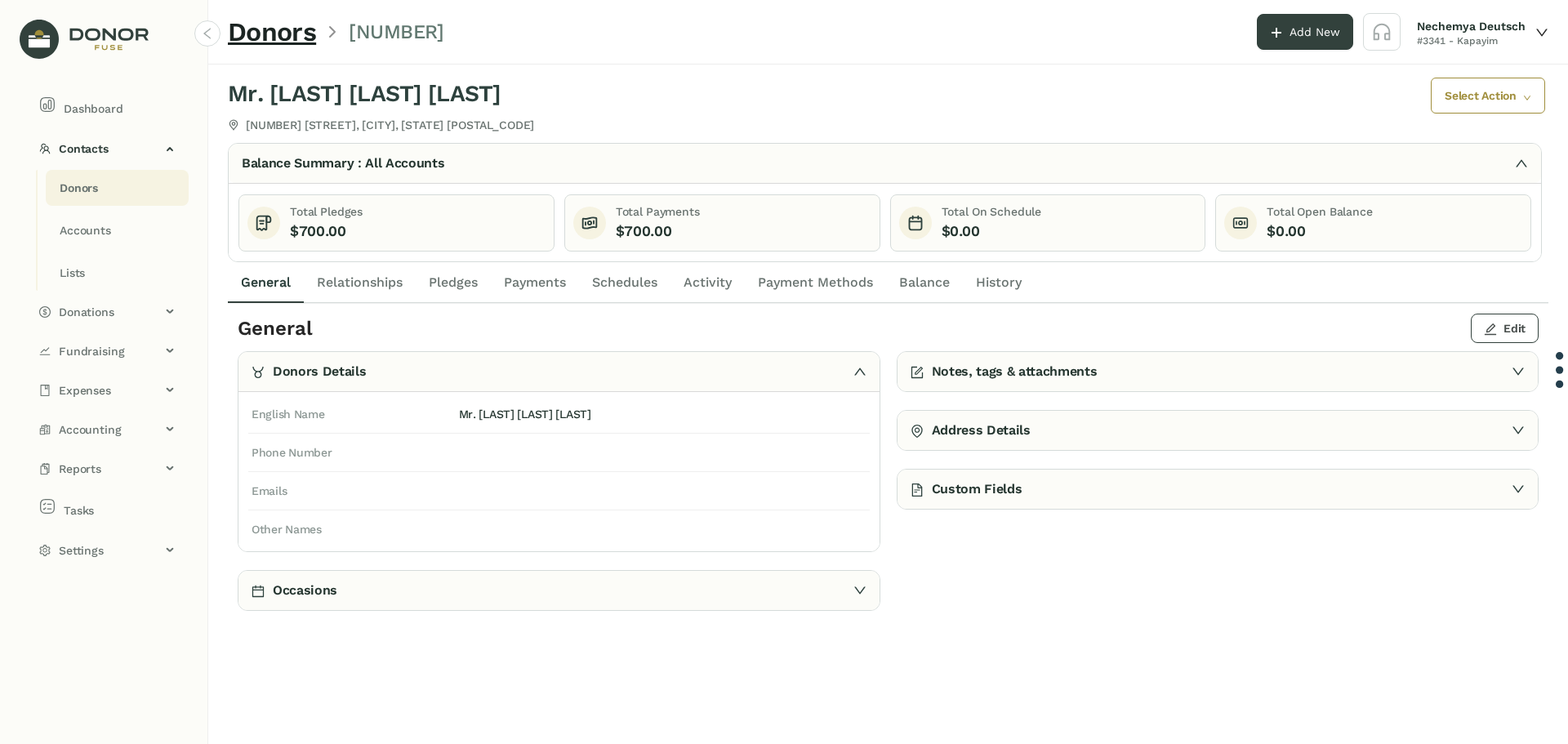 click on "Edit" 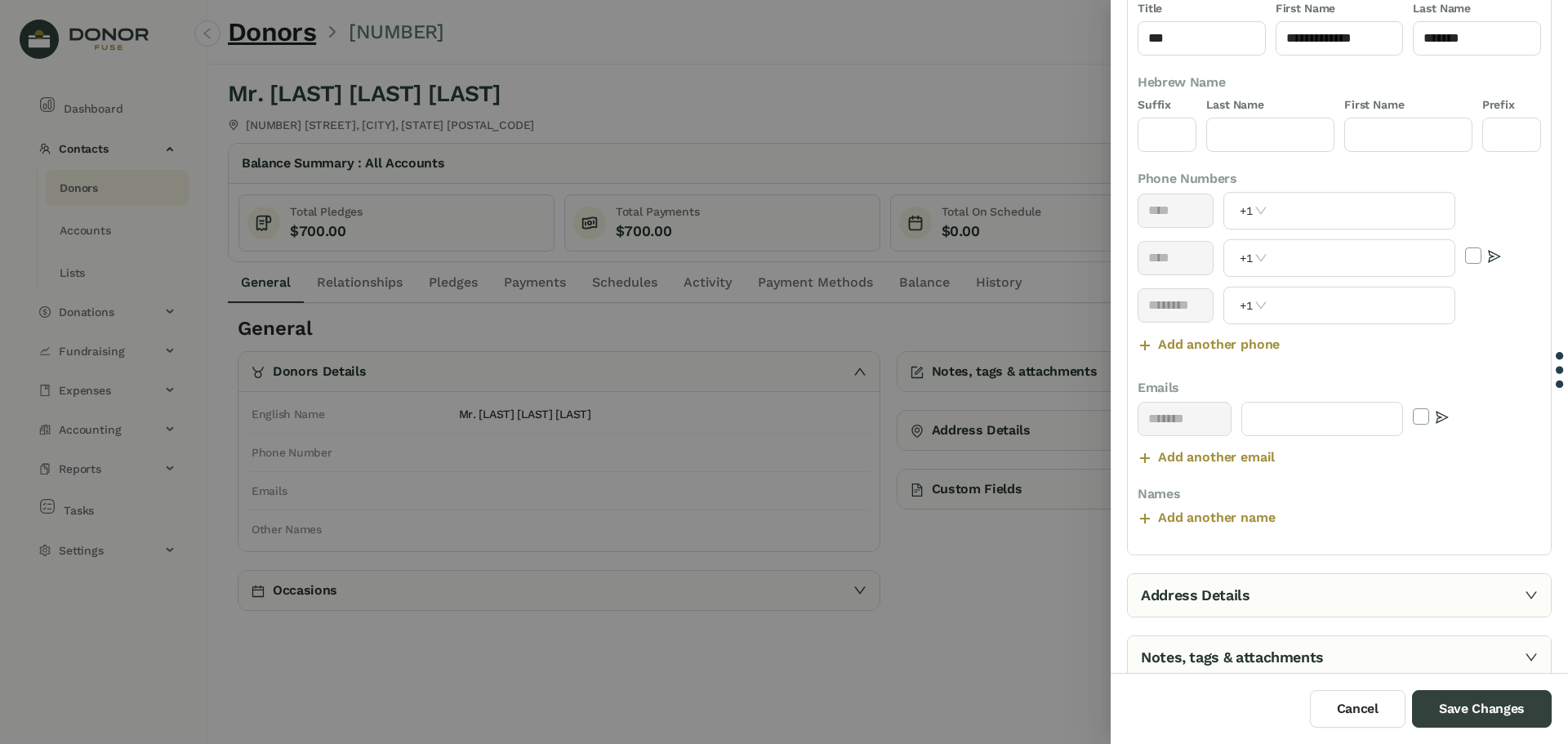 scroll, scrollTop: 345, scrollLeft: 0, axis: vertical 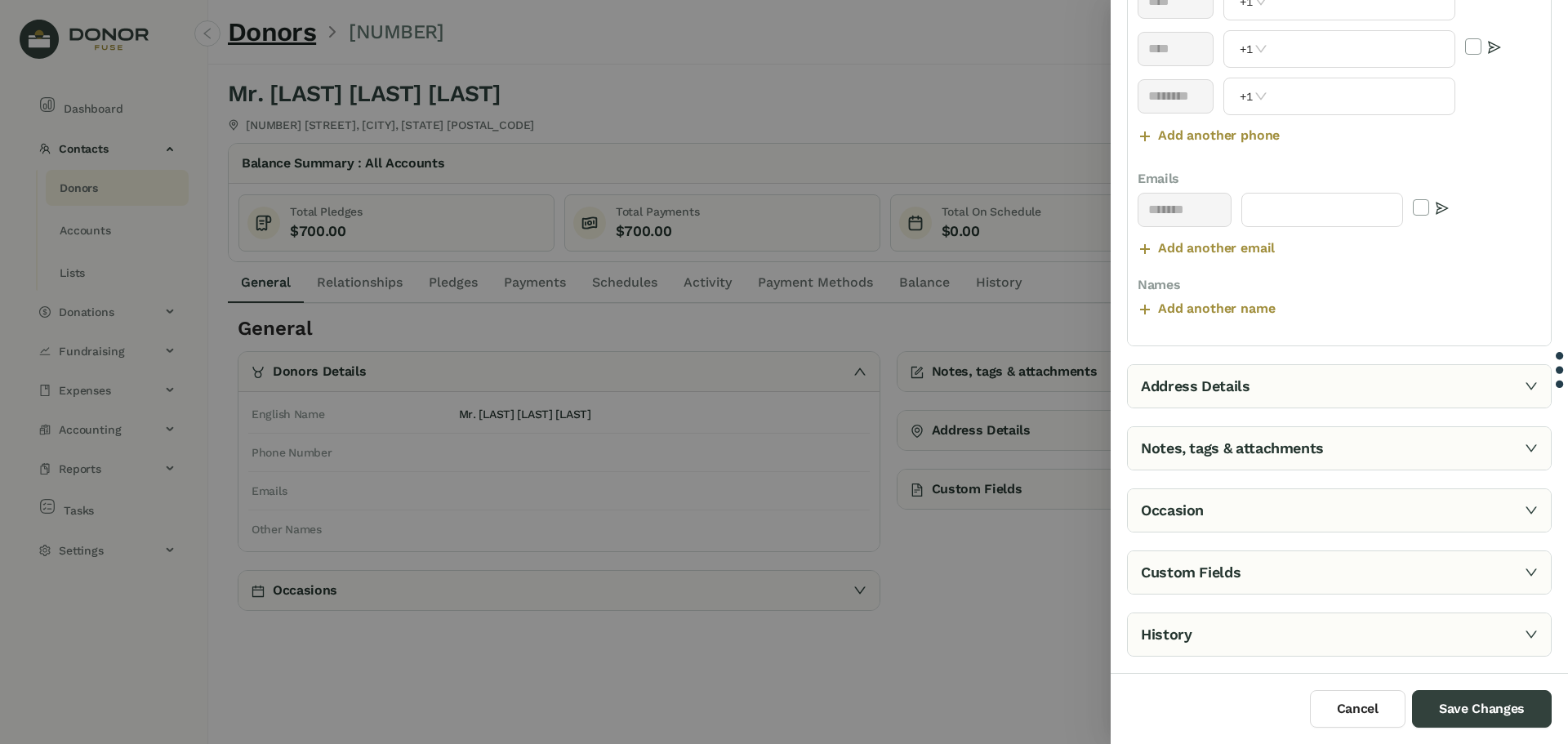click on "Custom Fields" at bounding box center [1339, 572] 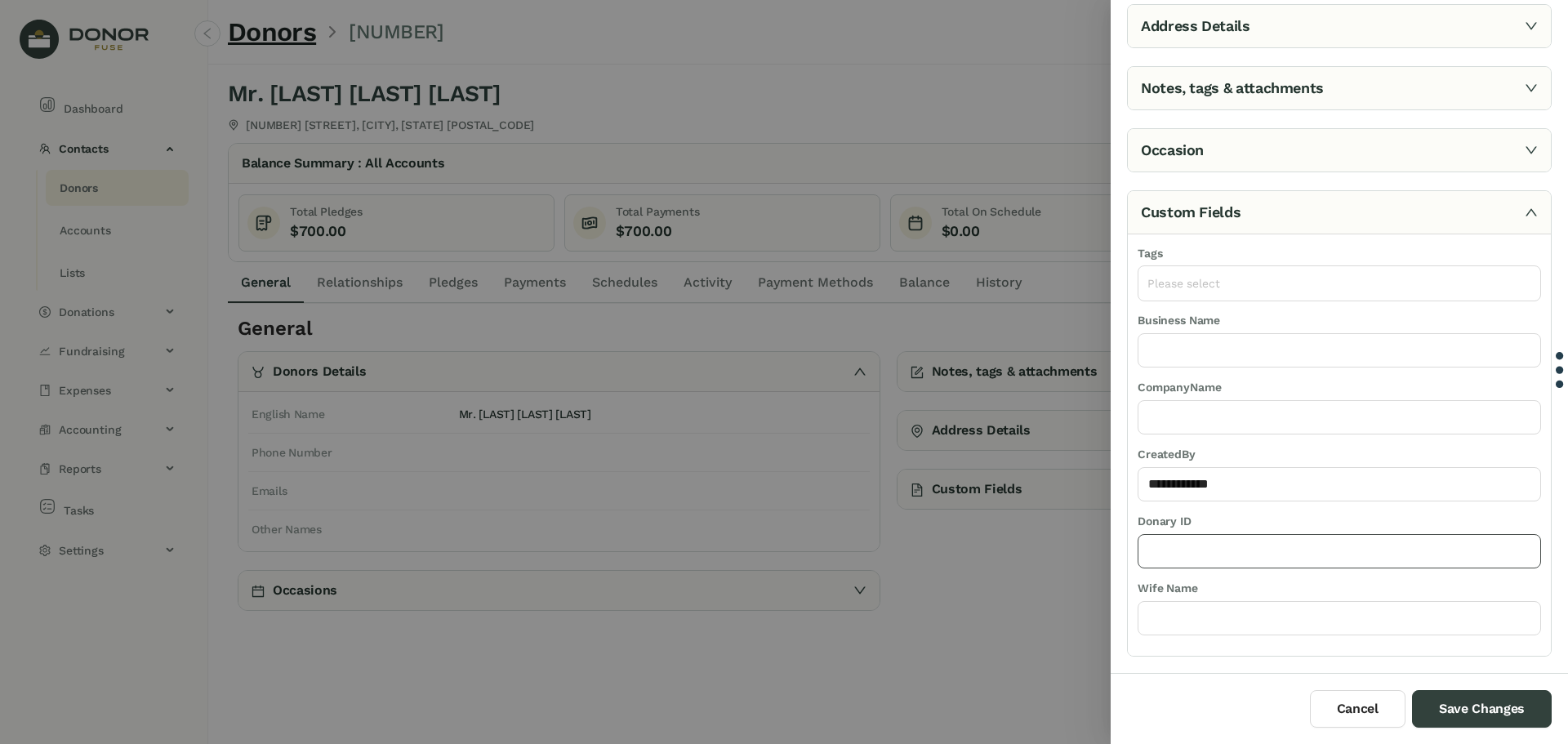 scroll, scrollTop: 179, scrollLeft: 0, axis: vertical 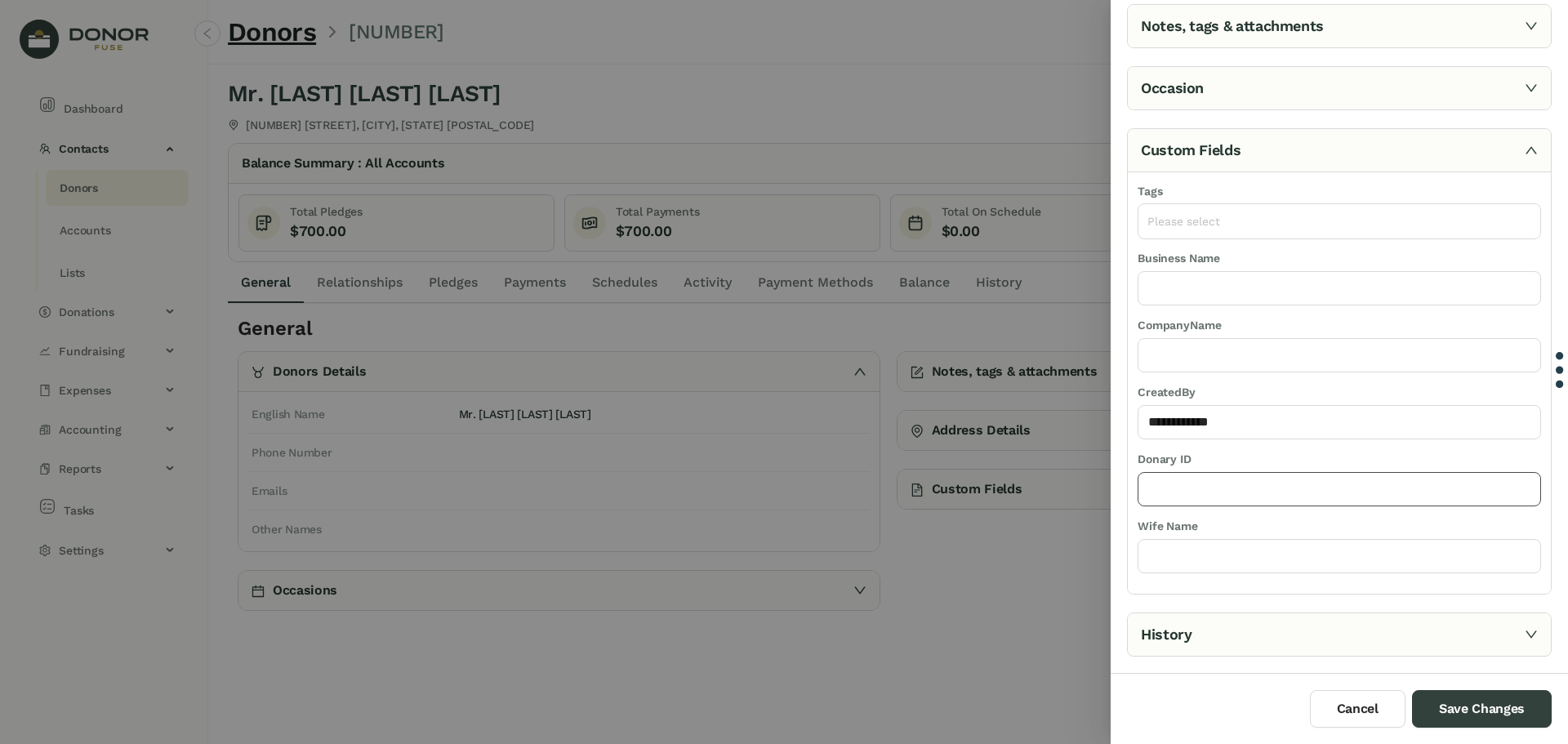 click 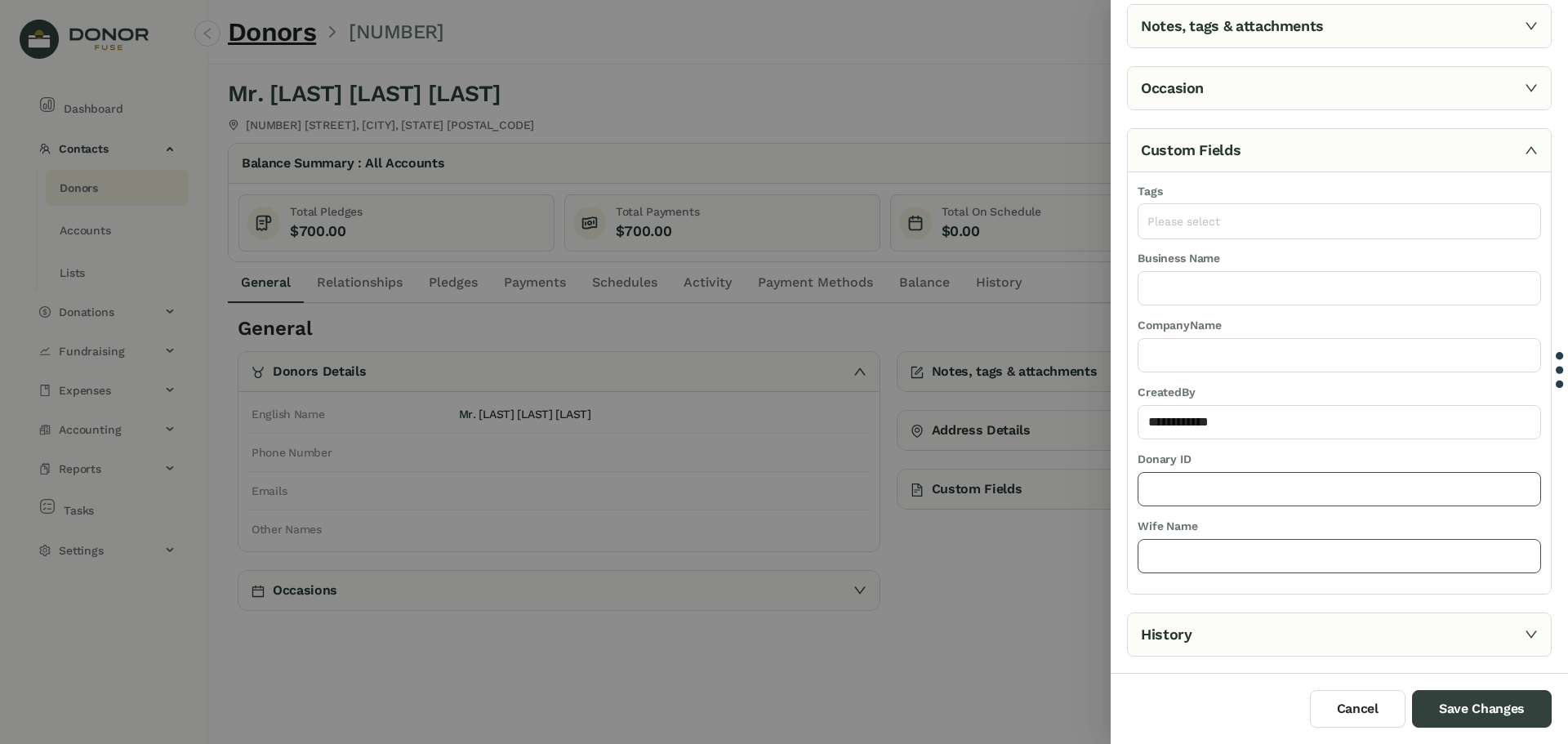 scroll, scrollTop: 16, scrollLeft: 0, axis: vertical 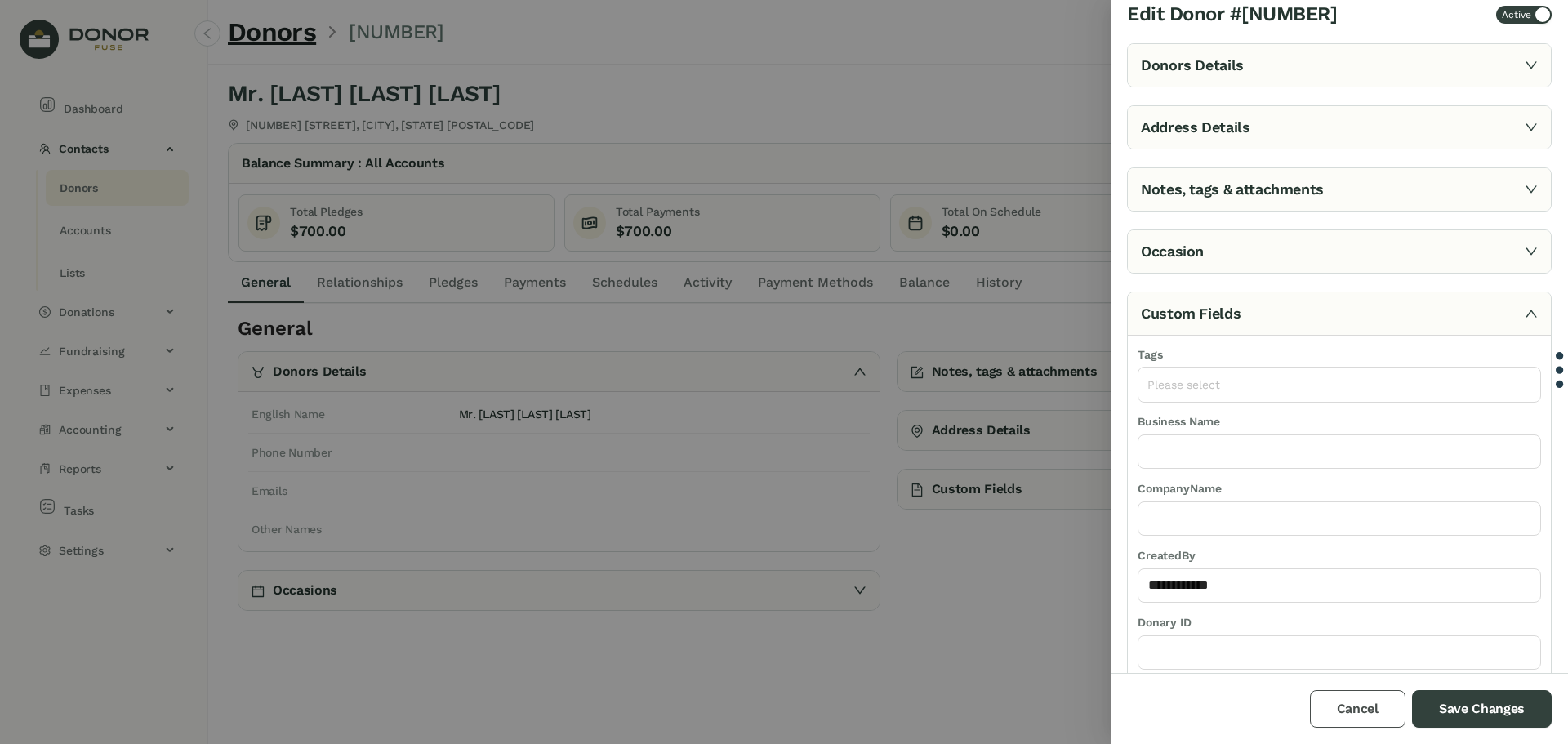 click on "Cancel" at bounding box center (1357, 709) 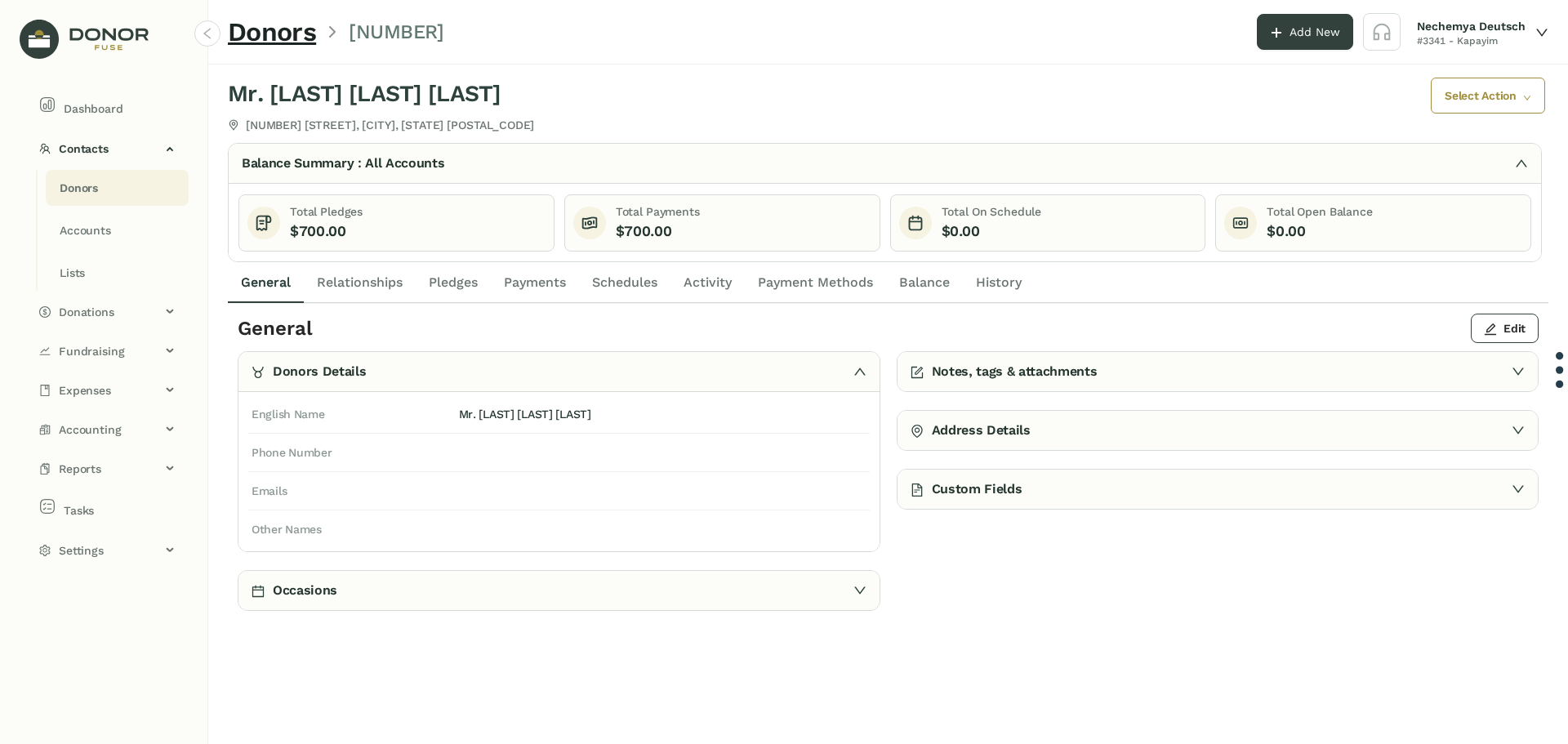 click on "Mr. Mordche Yakov Schweid" 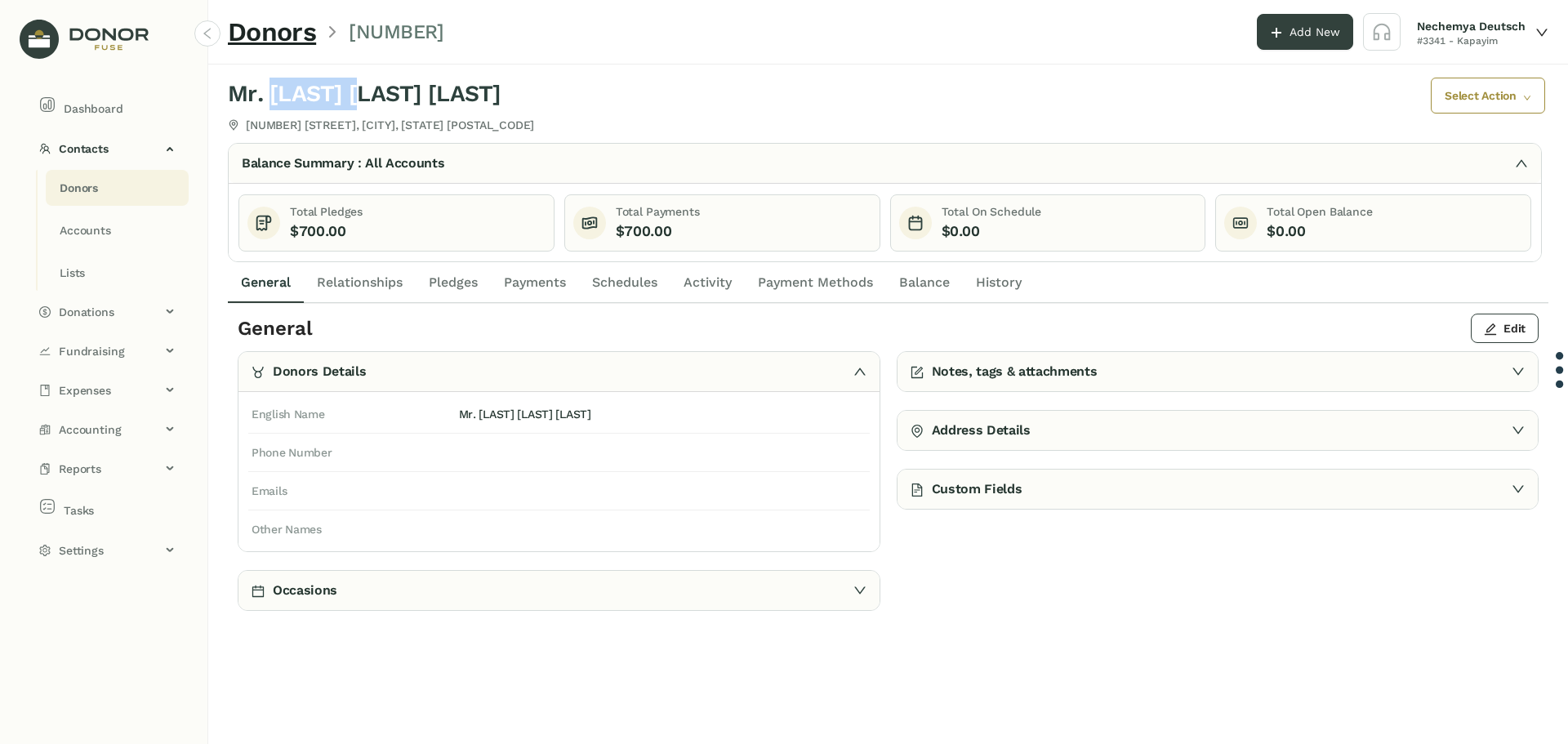 click on "Mr. Mordche Yakov Schweid" 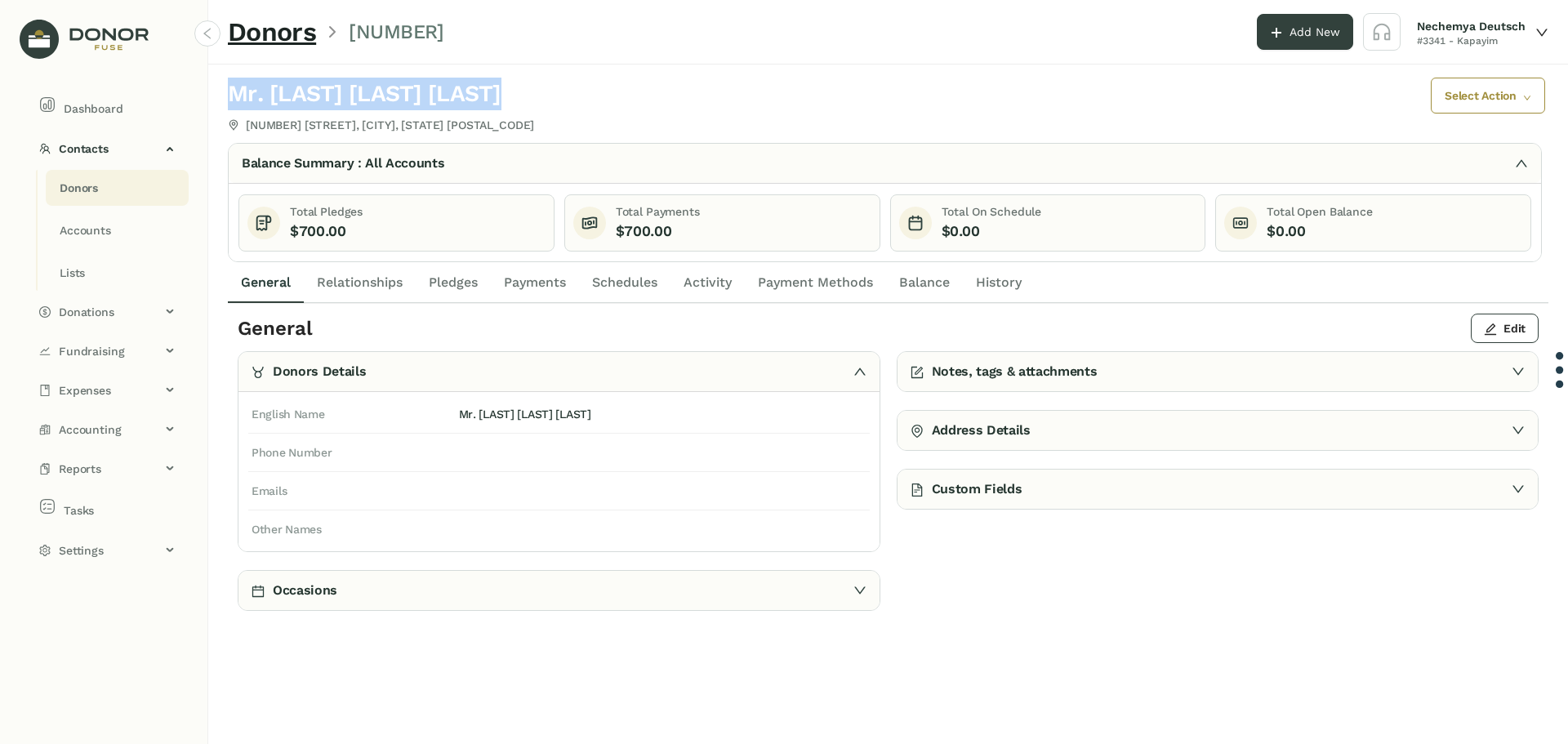 click on "Mr. Mordche Yakov Schweid" 